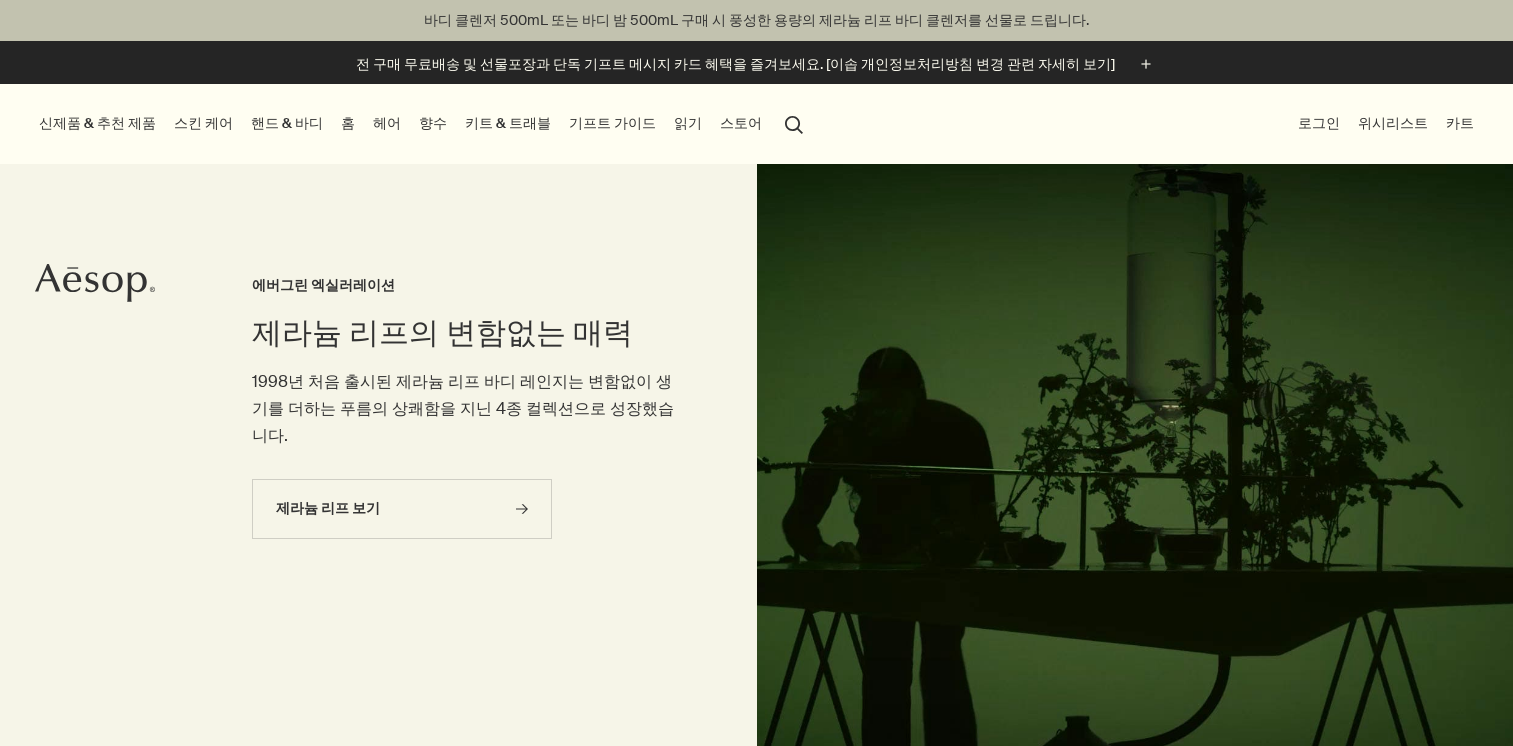 scroll, scrollTop: 0, scrollLeft: 0, axis: both 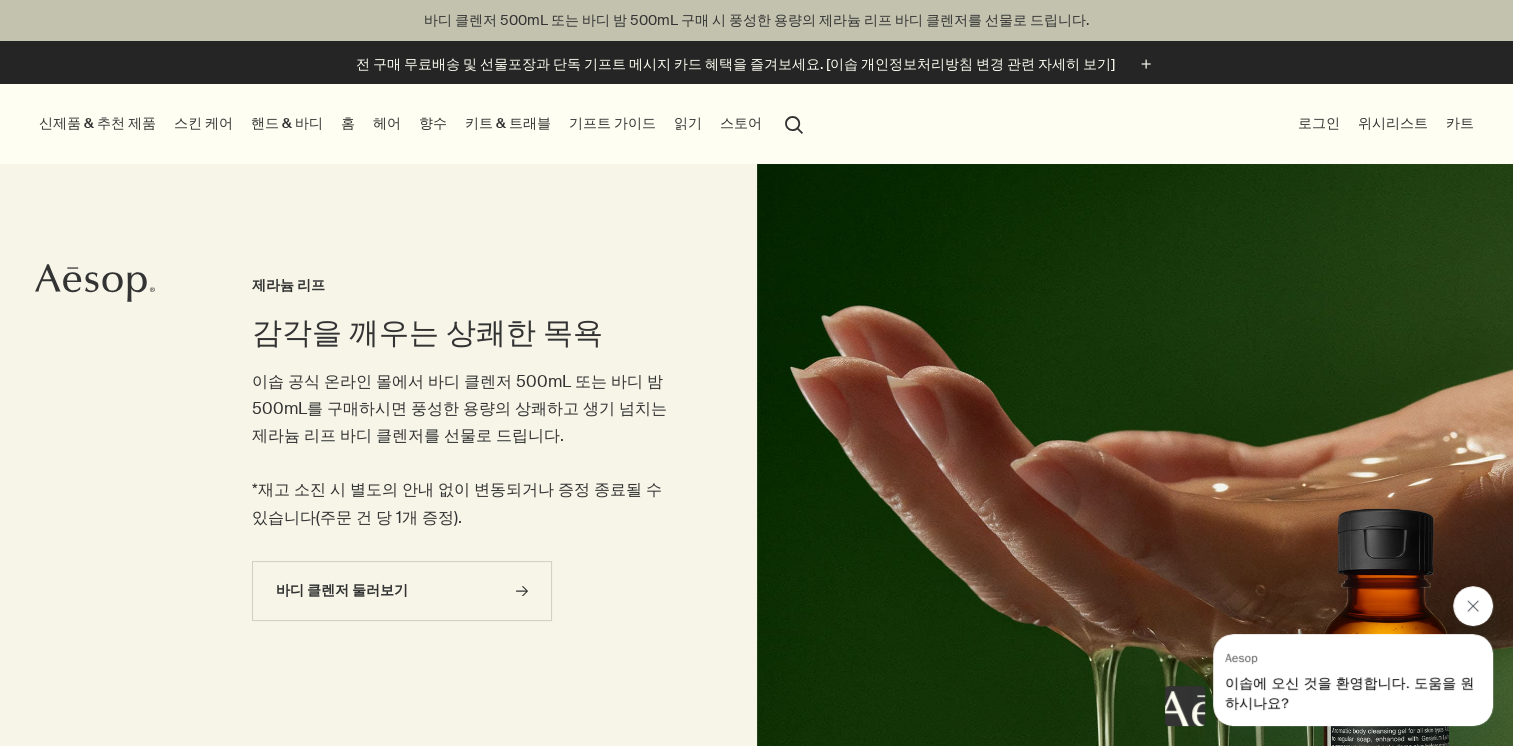 click on "핸드 & 바디" at bounding box center [287, 123] 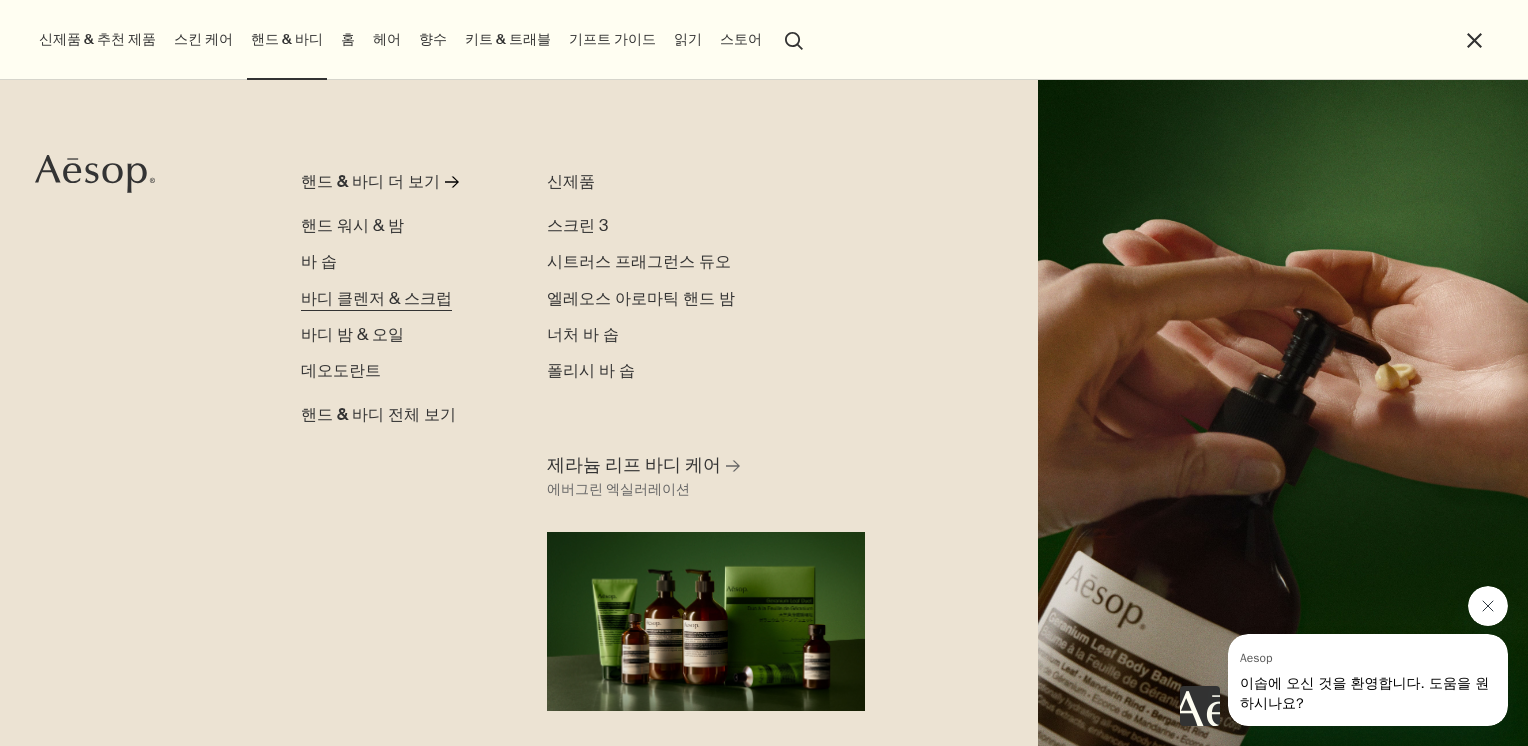 click on "바디 클렌저 & 스크럽" at bounding box center (376, 298) 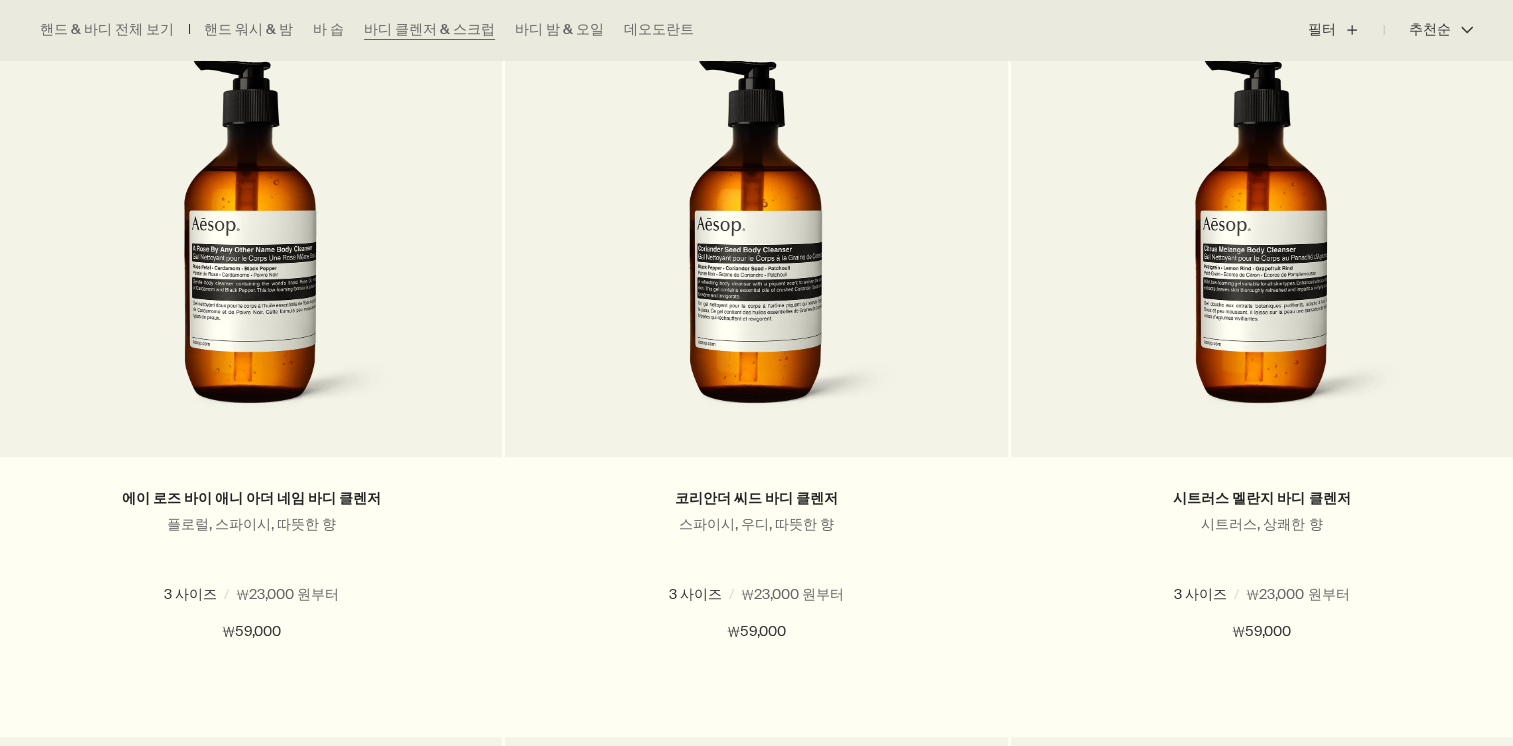 scroll, scrollTop: 0, scrollLeft: 0, axis: both 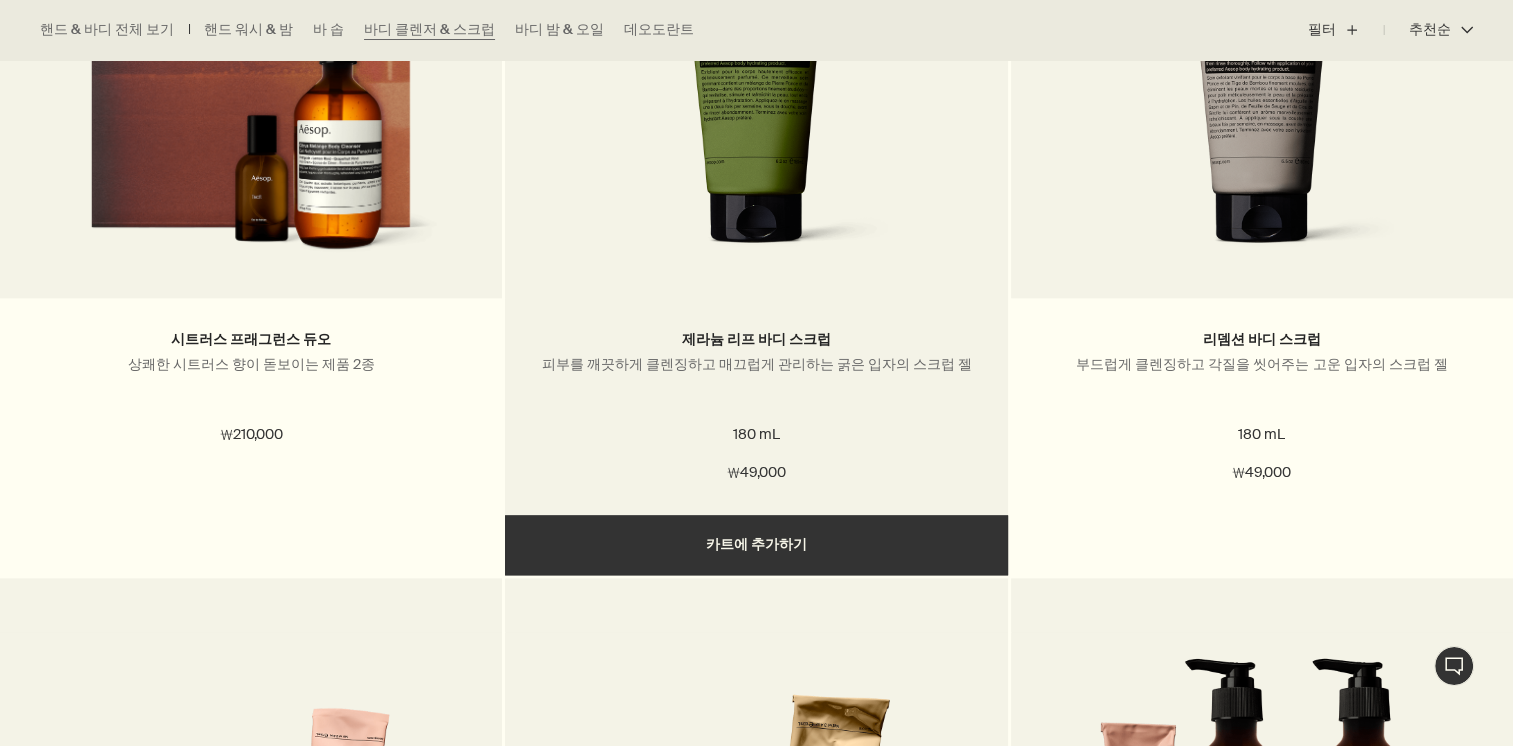 click on "추가하기 카트에 추가하기" at bounding box center (756, 545) 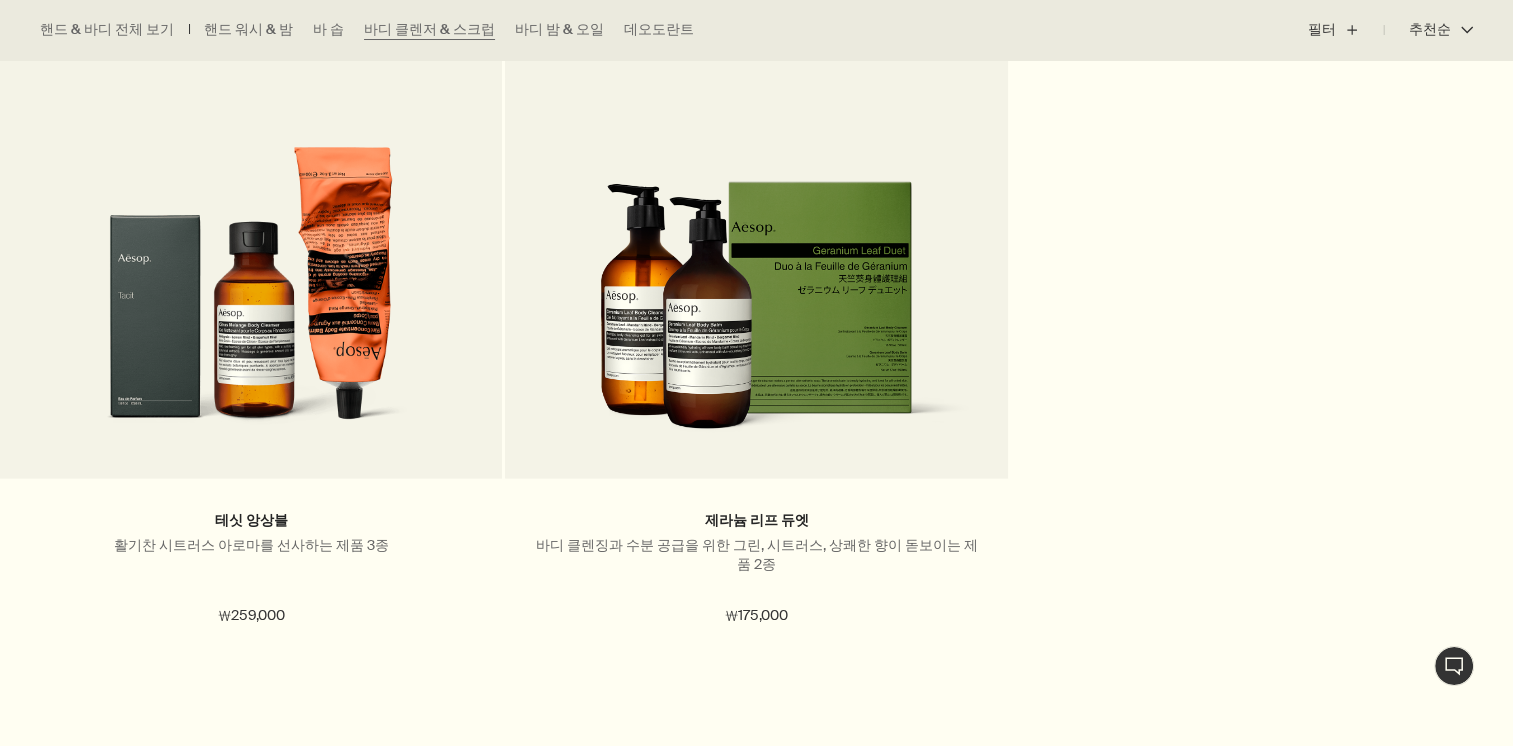 scroll, scrollTop: 4300, scrollLeft: 0, axis: vertical 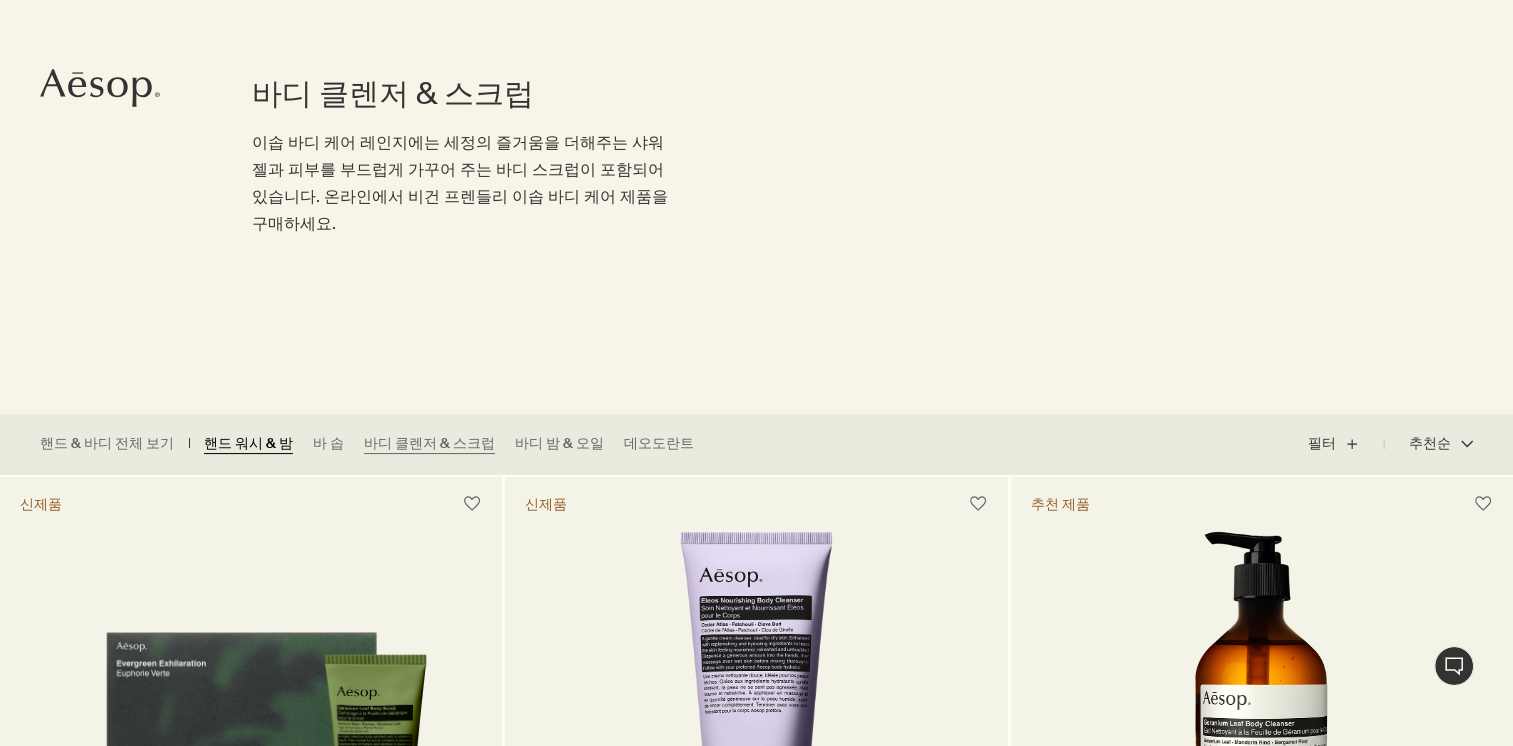 click on "핸드 워시 & 밤" at bounding box center (248, 444) 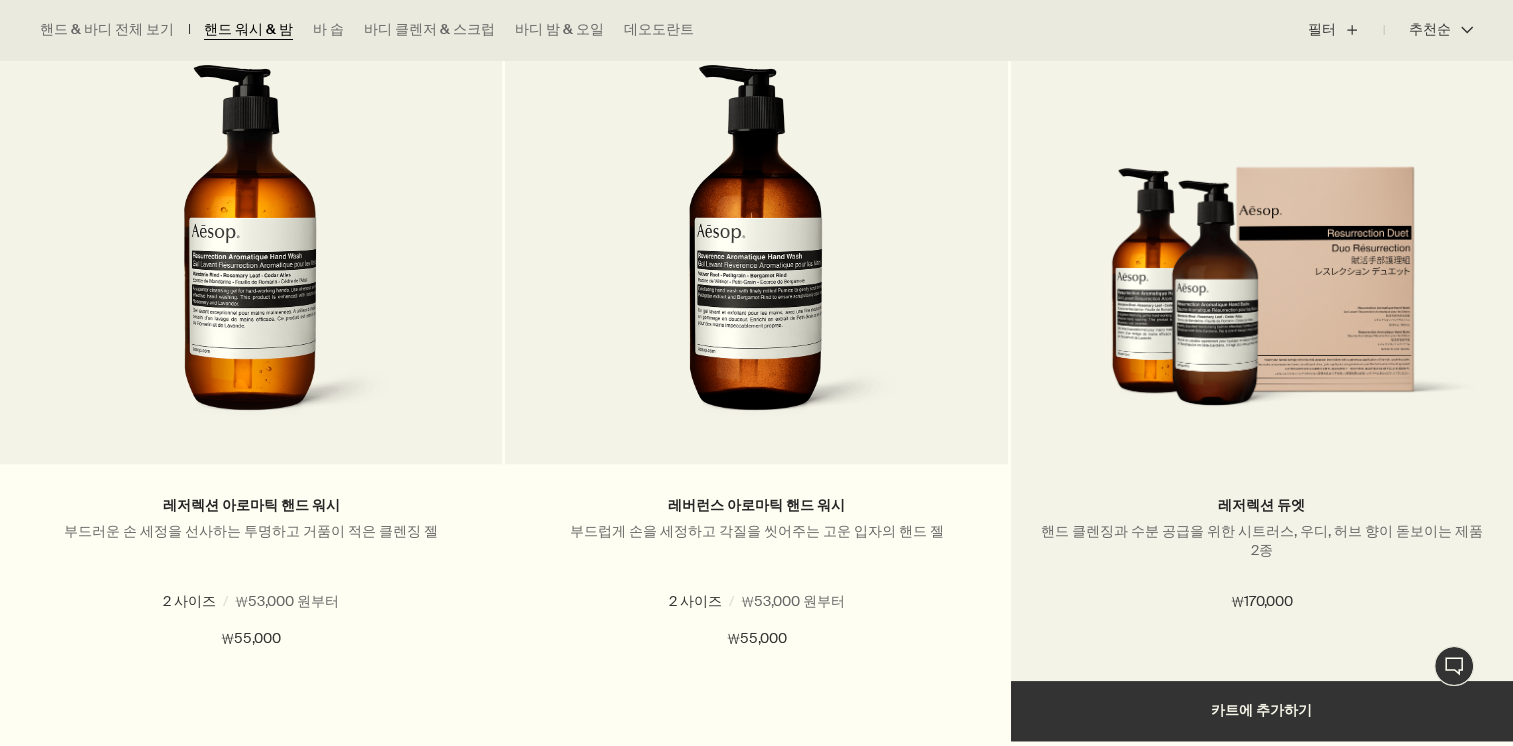 scroll, scrollTop: 1400, scrollLeft: 0, axis: vertical 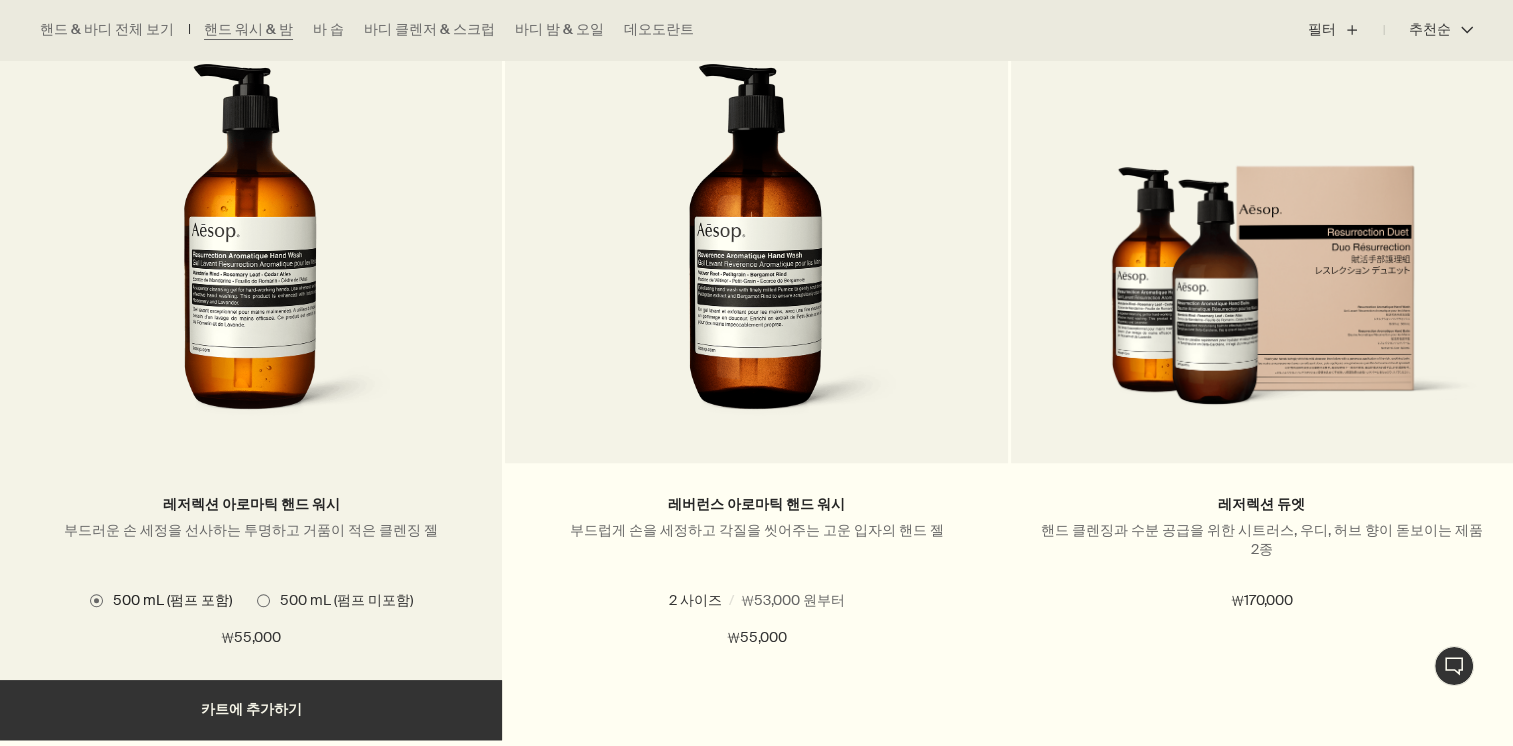 click on "추가하기 카트에 추가하기" at bounding box center (251, 710) 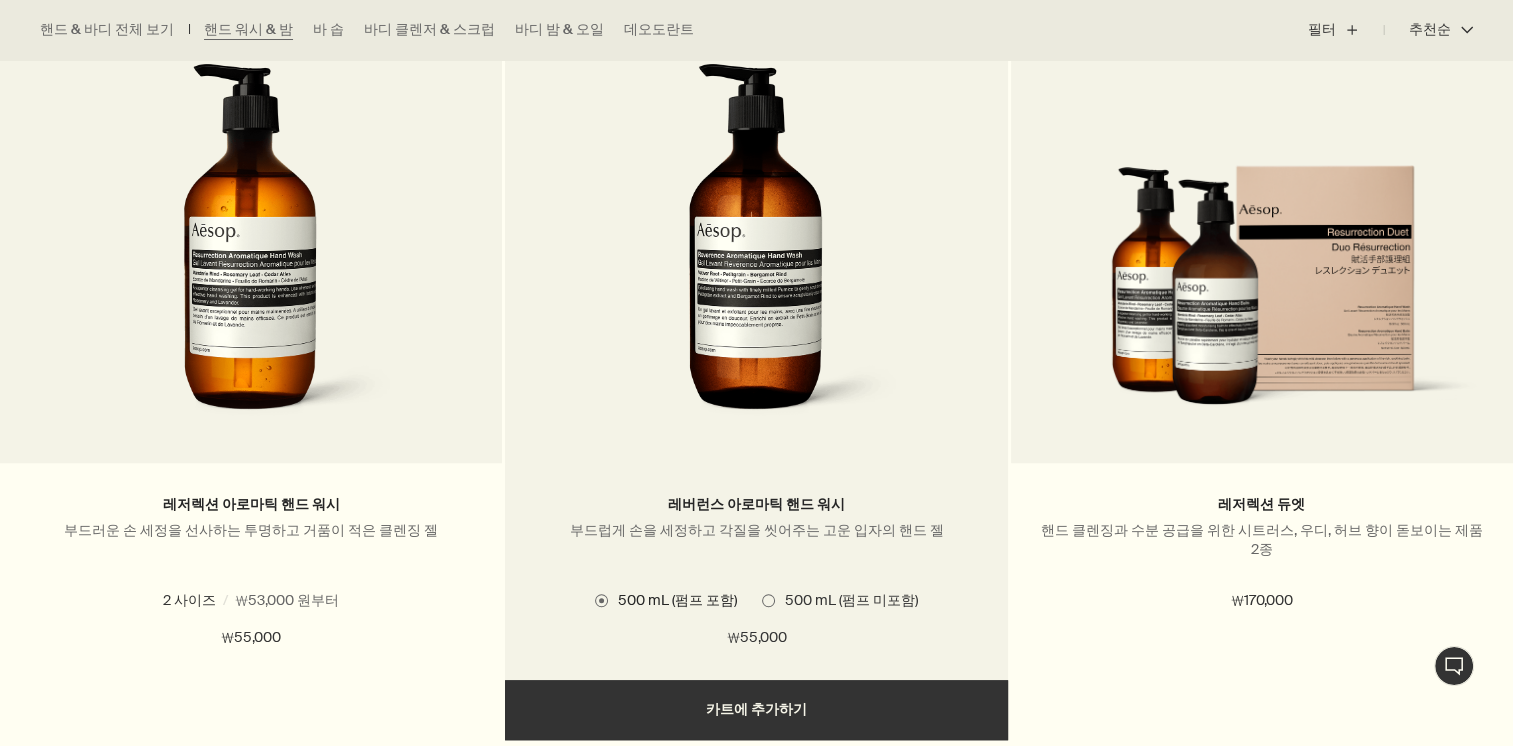 click on "추가하기 카트에 추가하기" at bounding box center (756, 710) 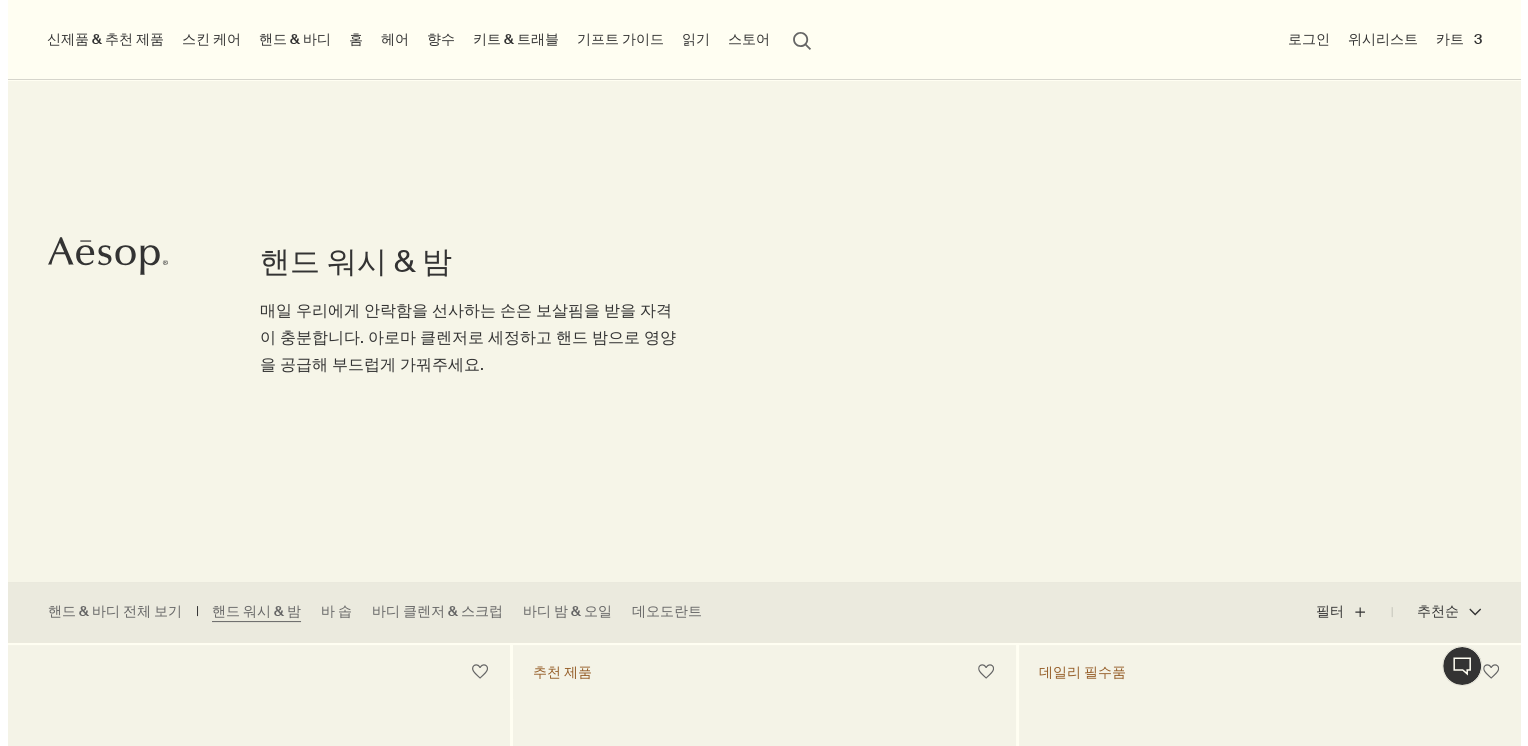 scroll, scrollTop: 0, scrollLeft: 0, axis: both 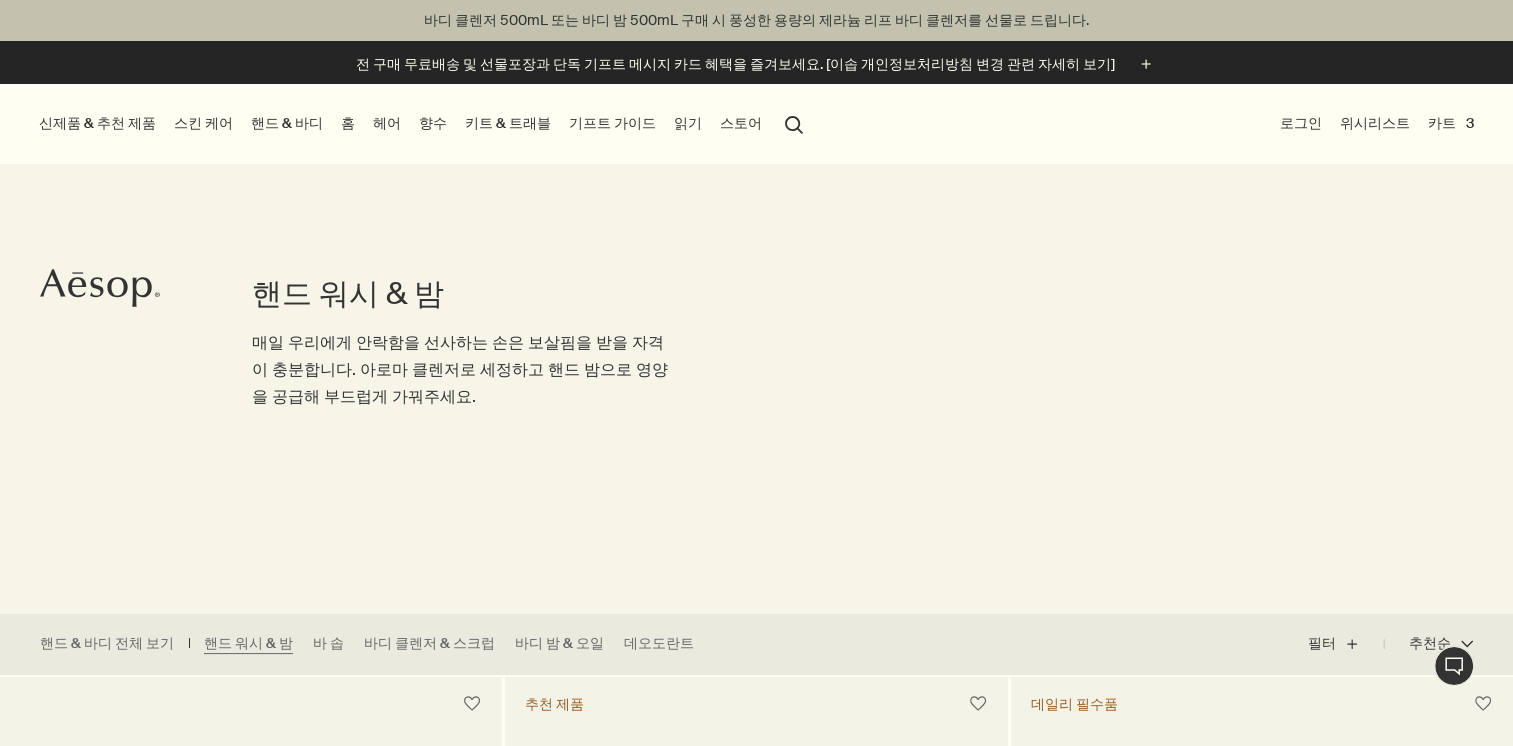 click on "홈" at bounding box center [348, 123] 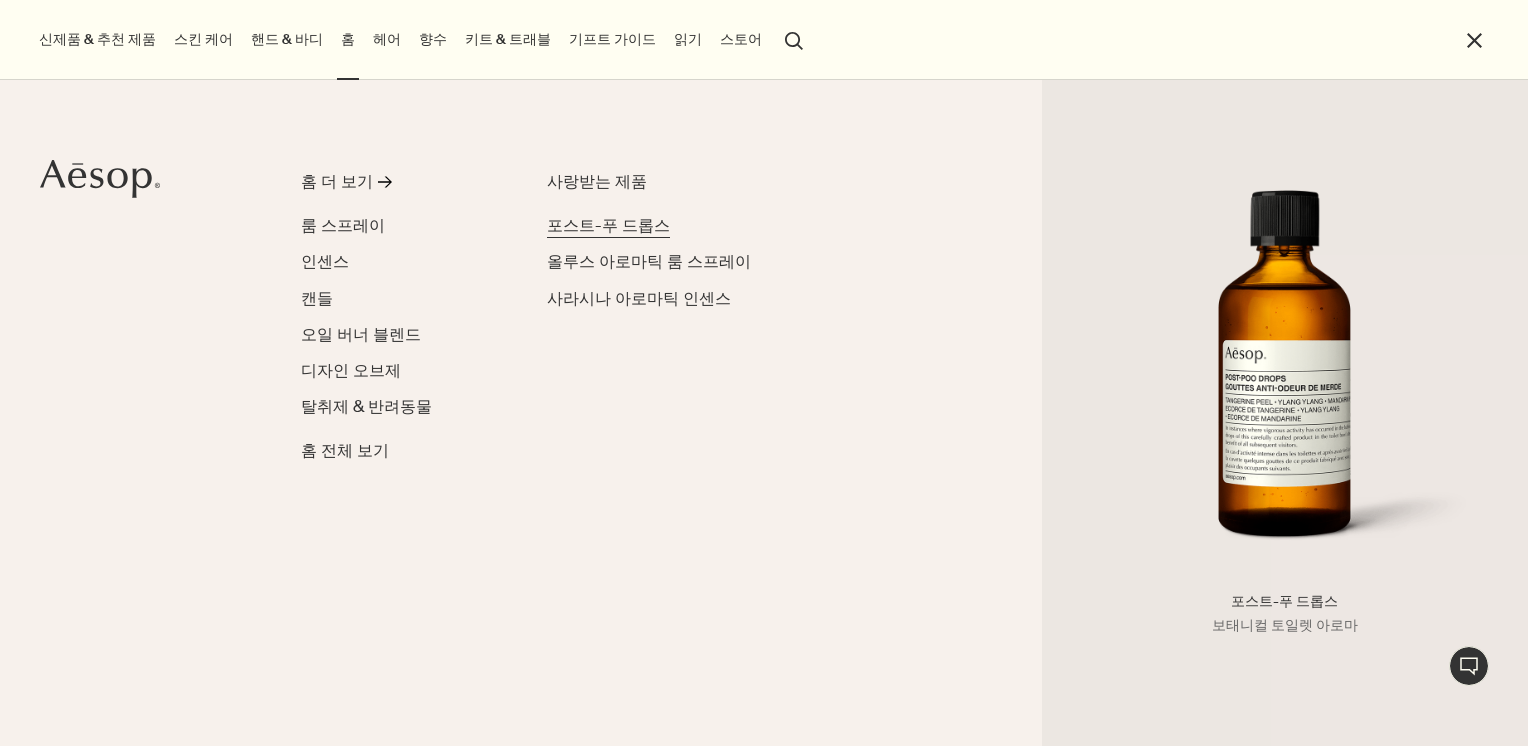 click on "포스트-푸 드롭스" at bounding box center (608, 225) 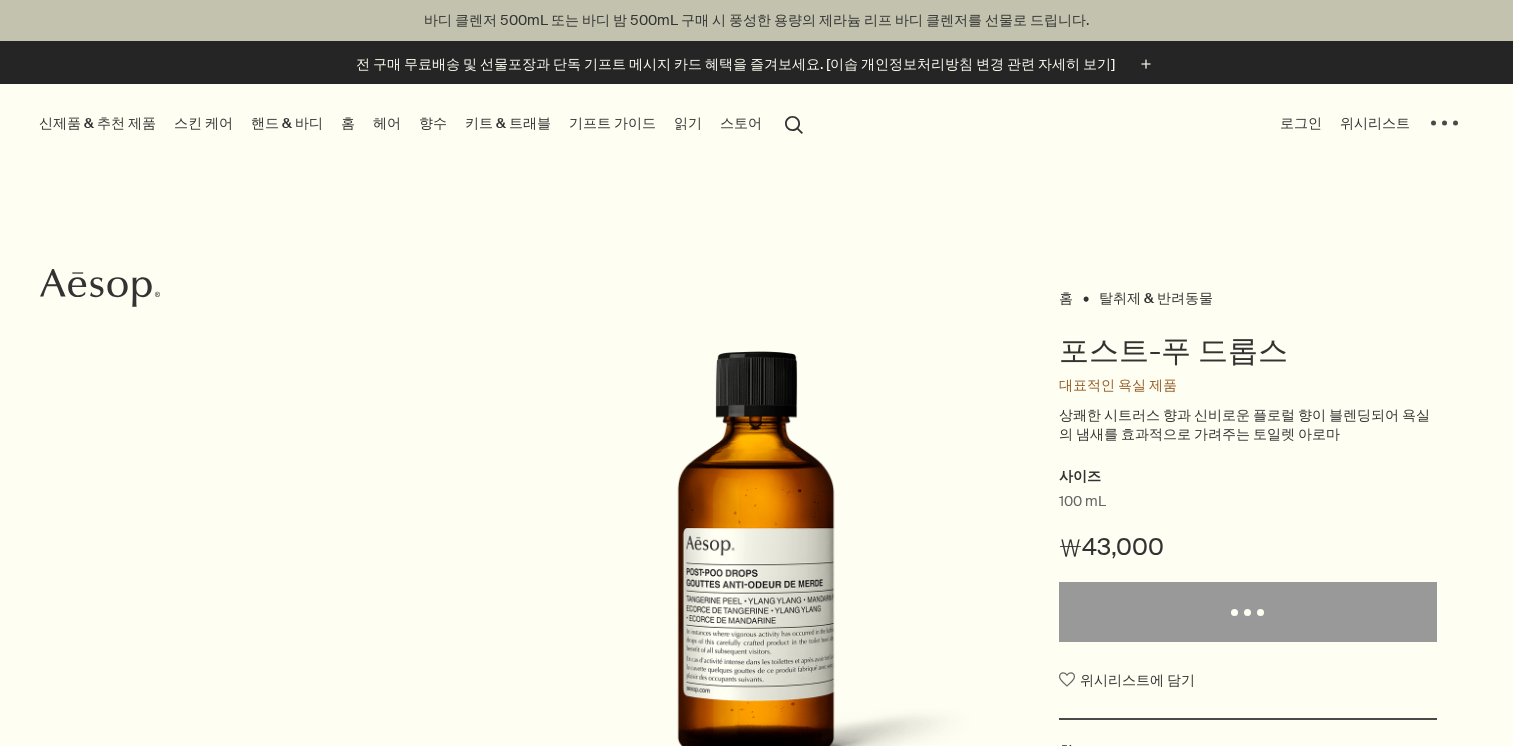 scroll, scrollTop: 0, scrollLeft: 0, axis: both 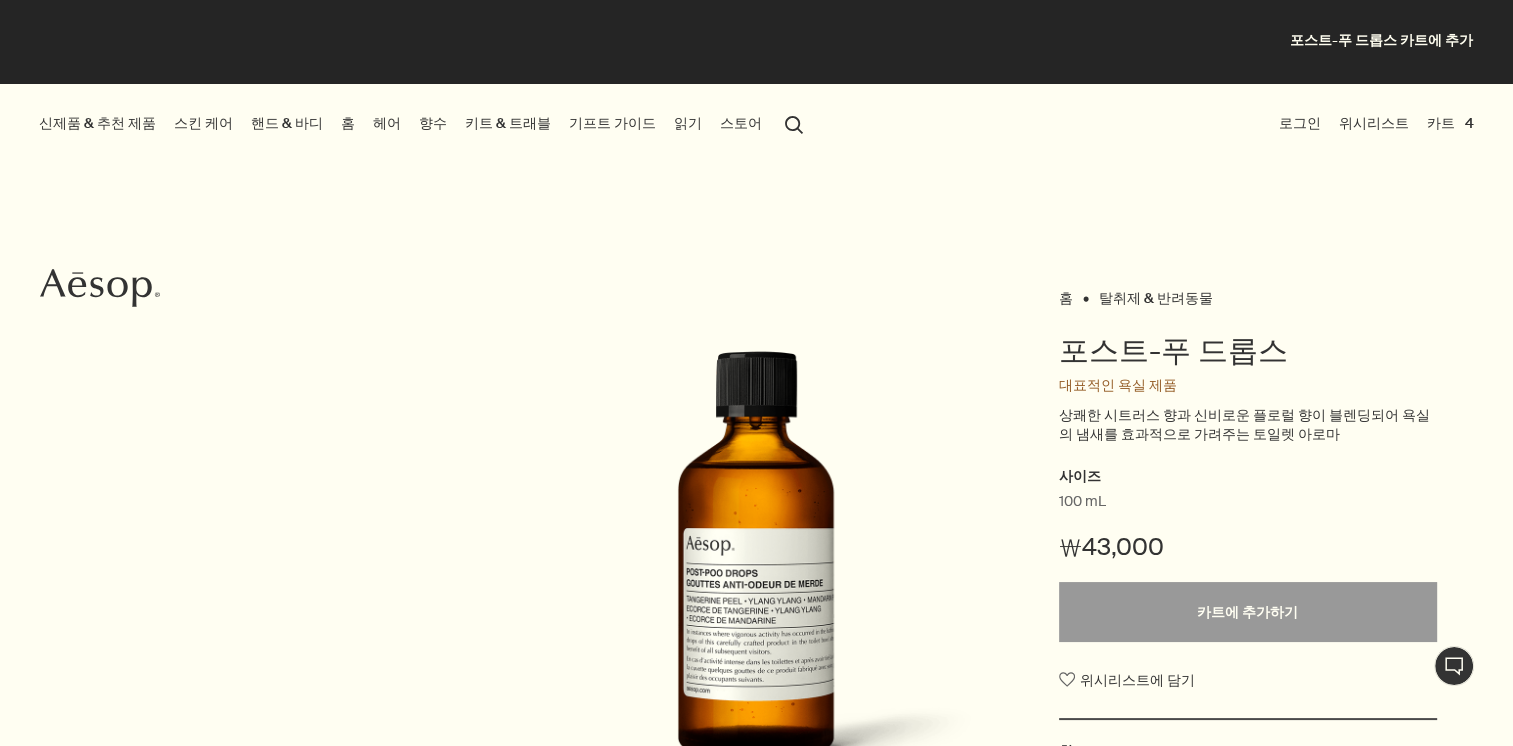 click on "홈" at bounding box center (348, 123) 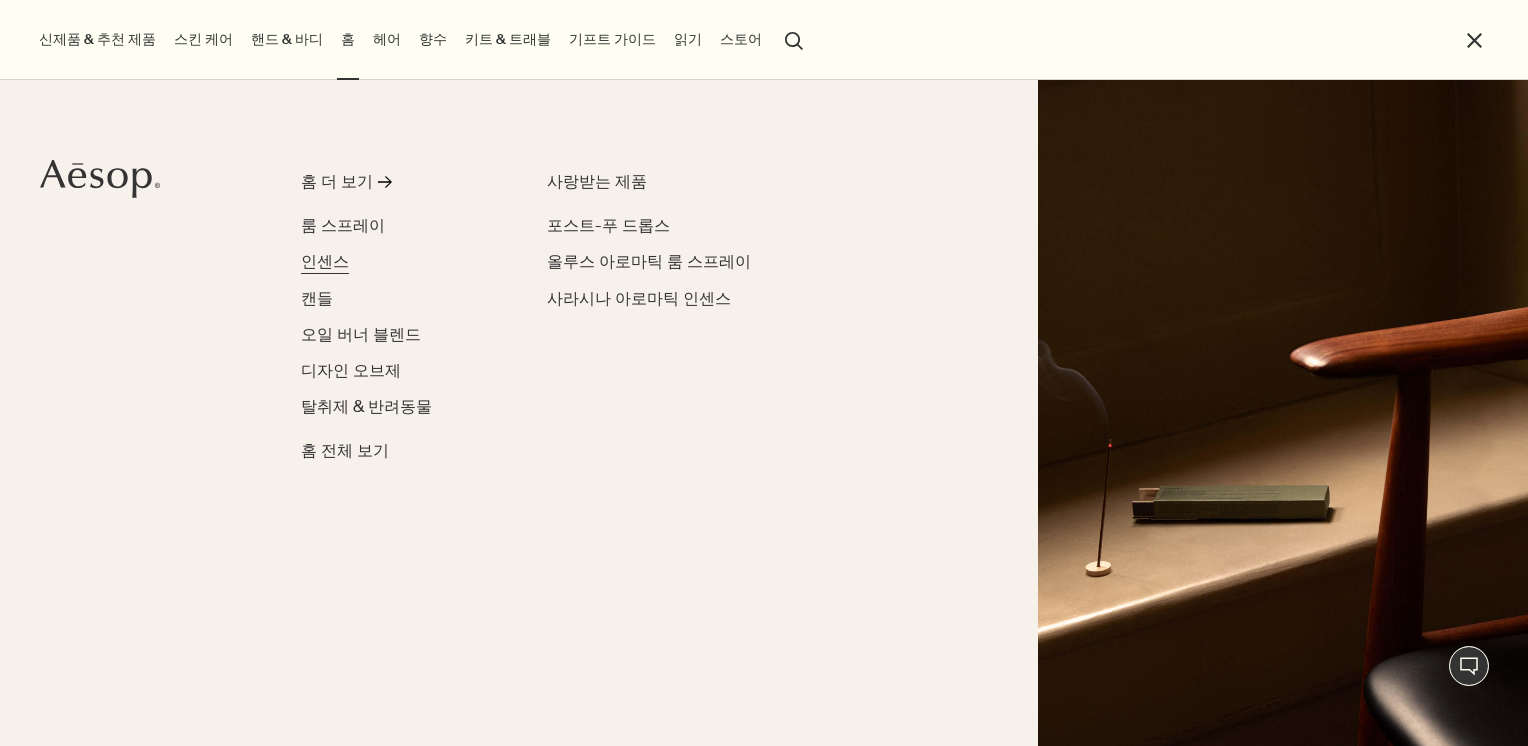 click on "인센스" at bounding box center [325, 261] 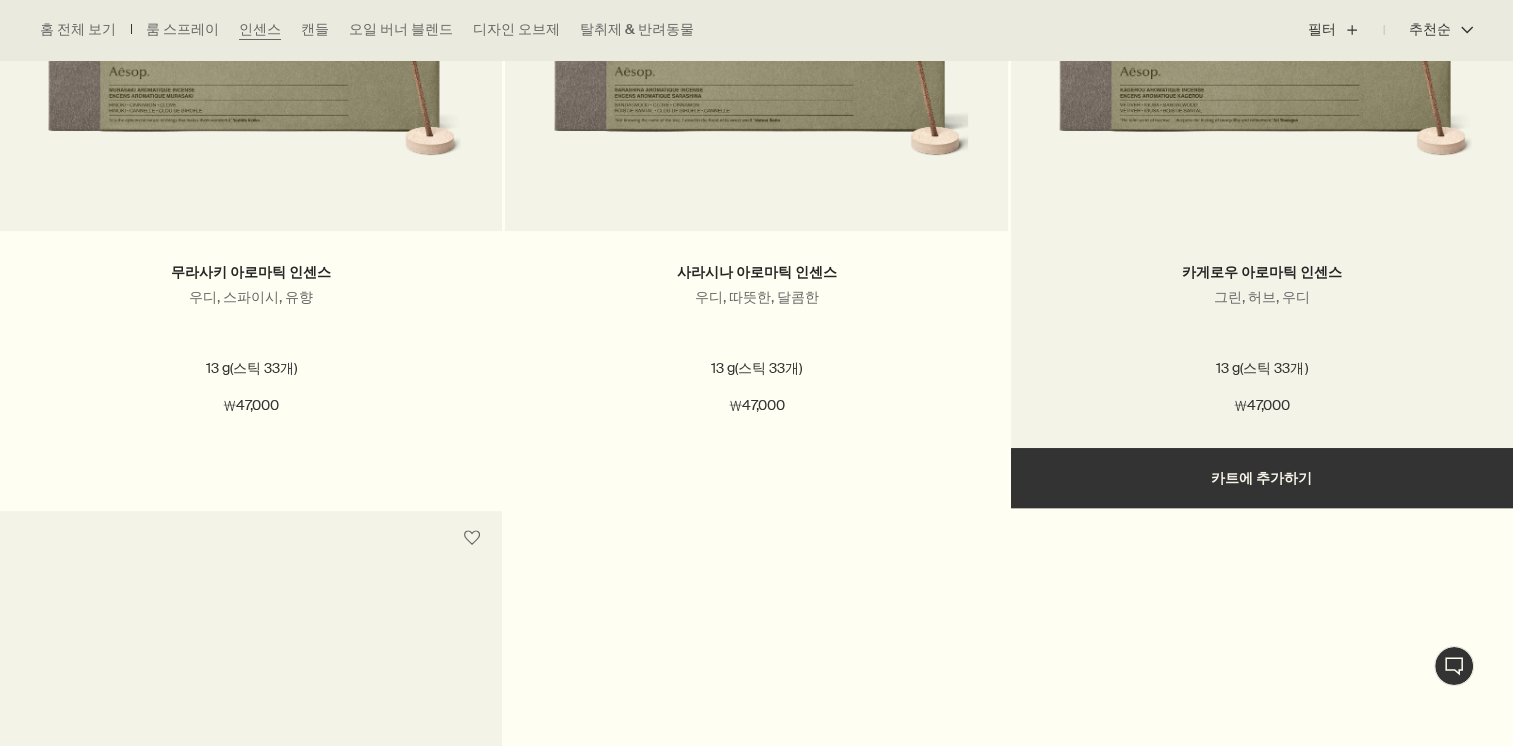 scroll, scrollTop: 900, scrollLeft: 0, axis: vertical 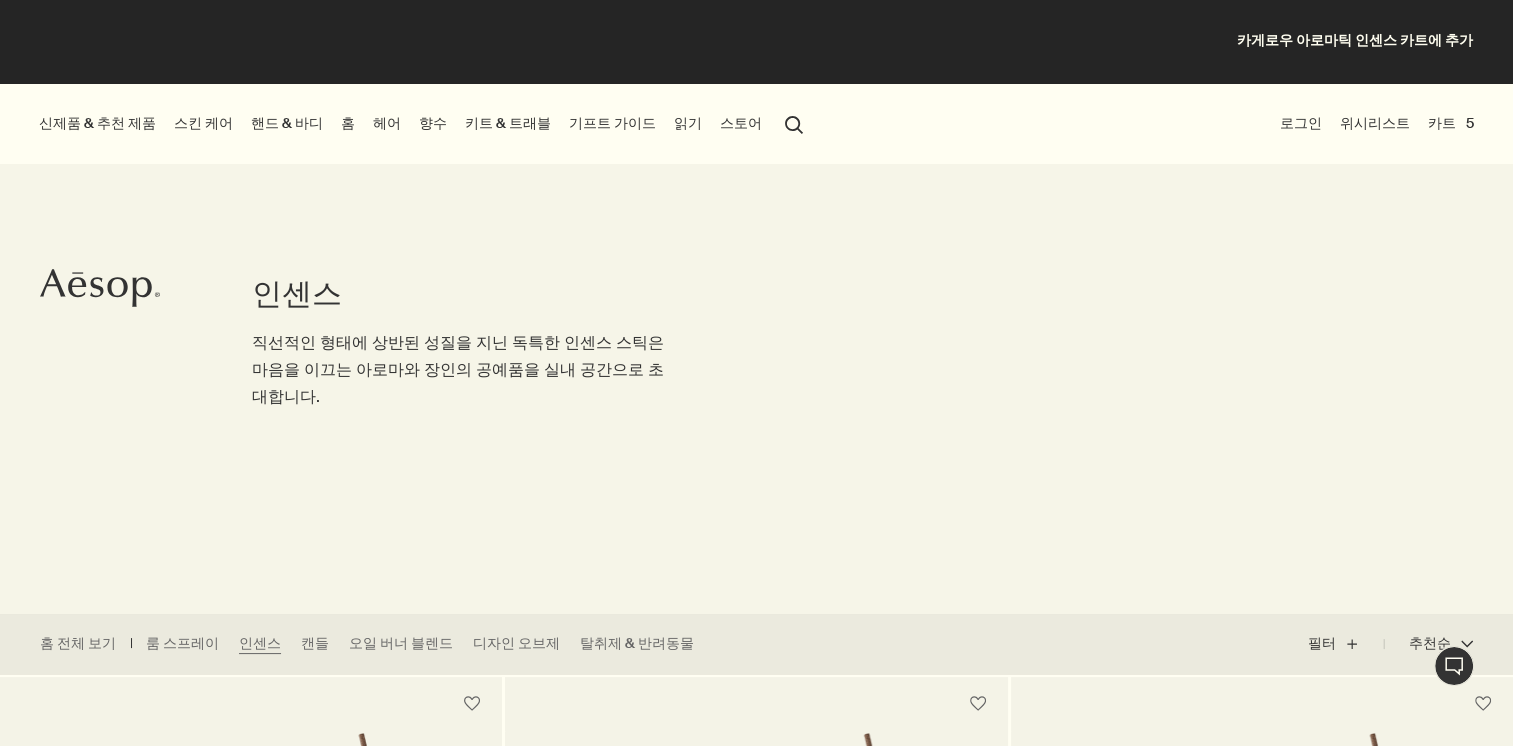 click on "로그인" at bounding box center [1301, 123] 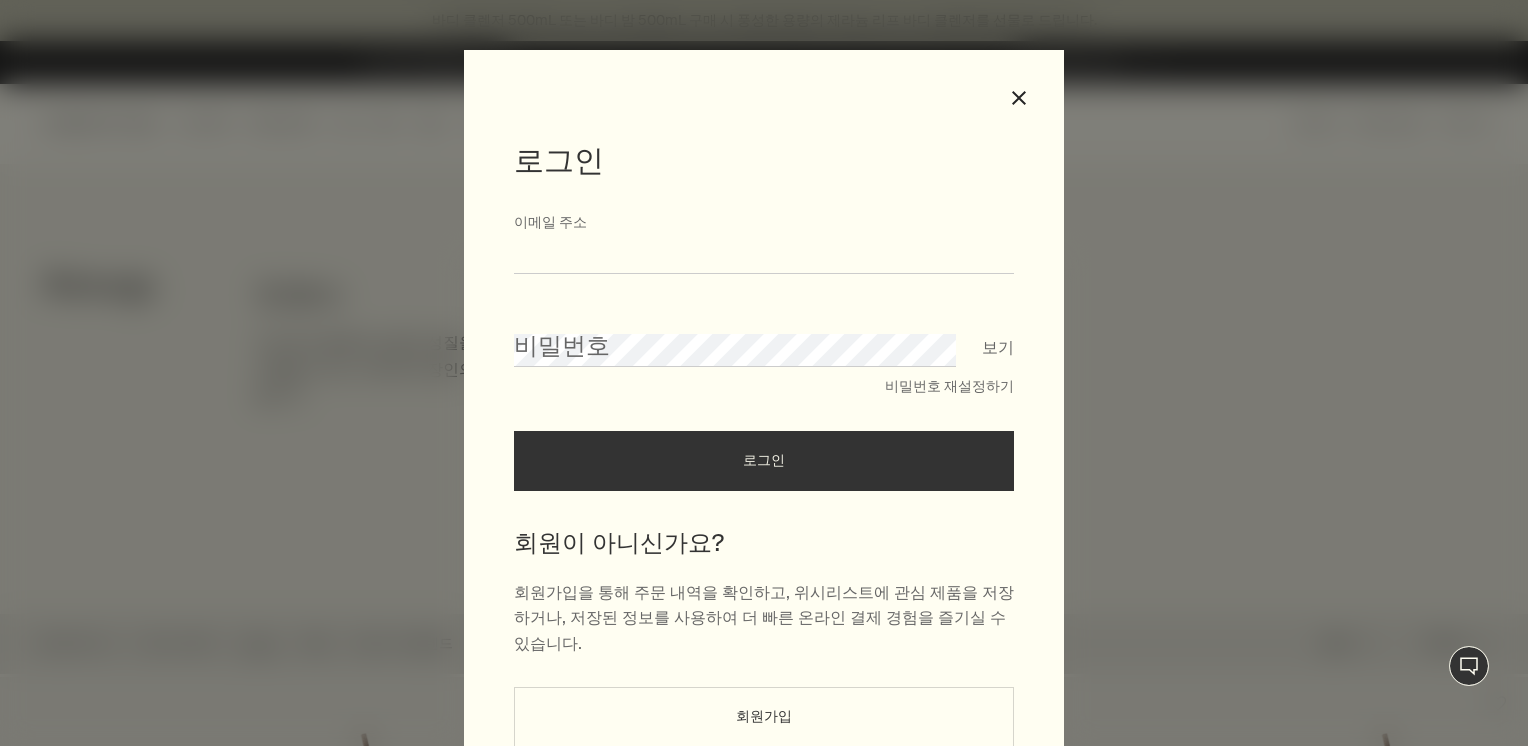 click on "이메일 주소" at bounding box center [764, 255] 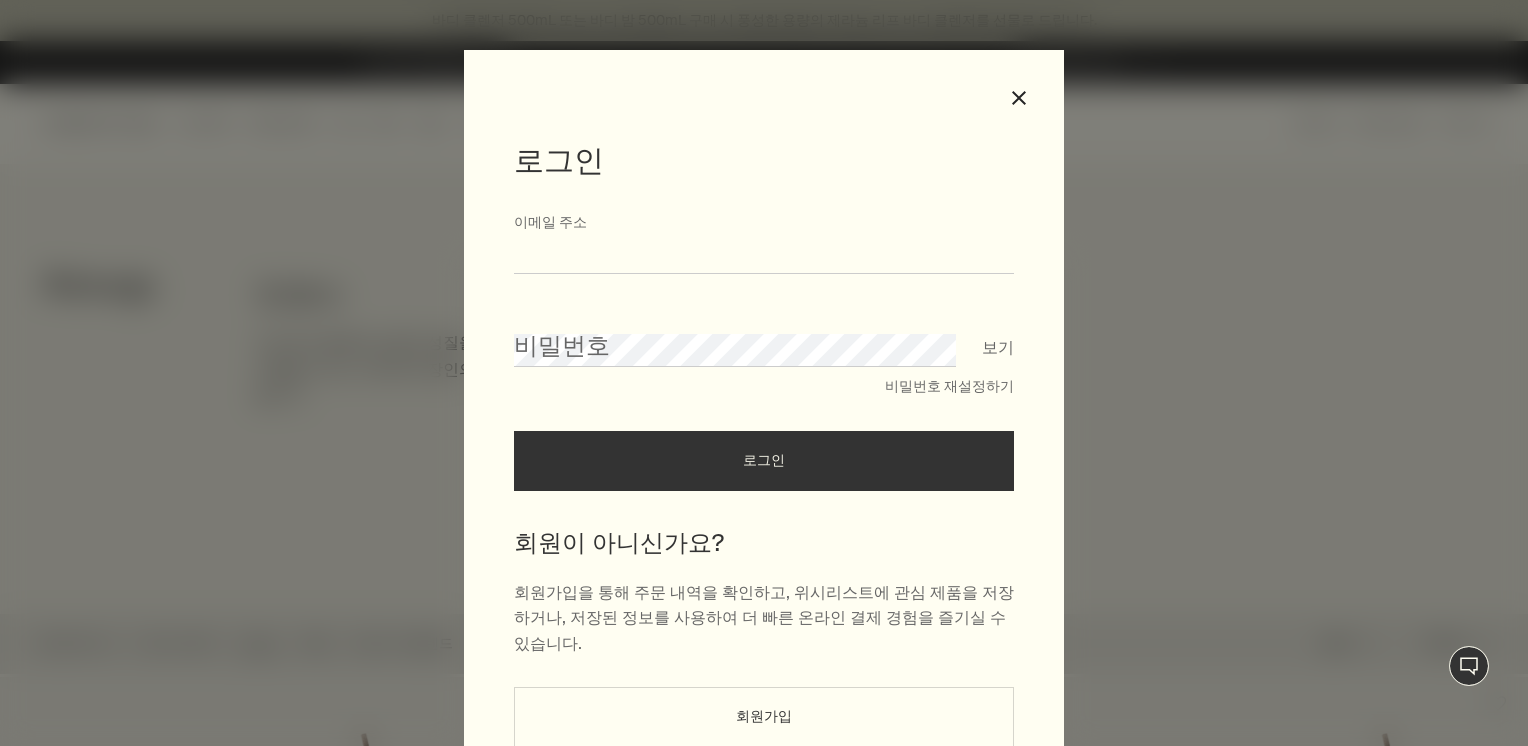 type on "*" 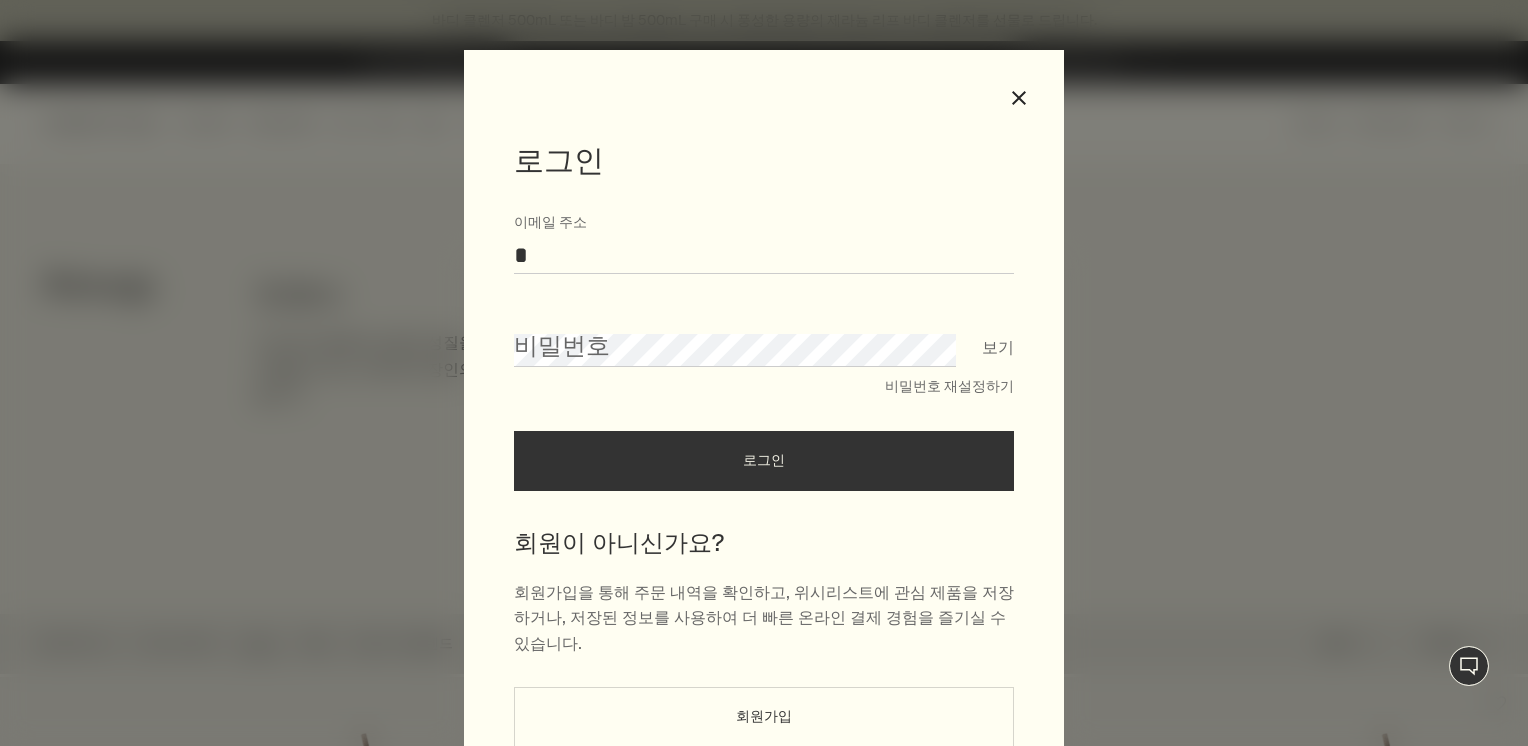 type on "**********" 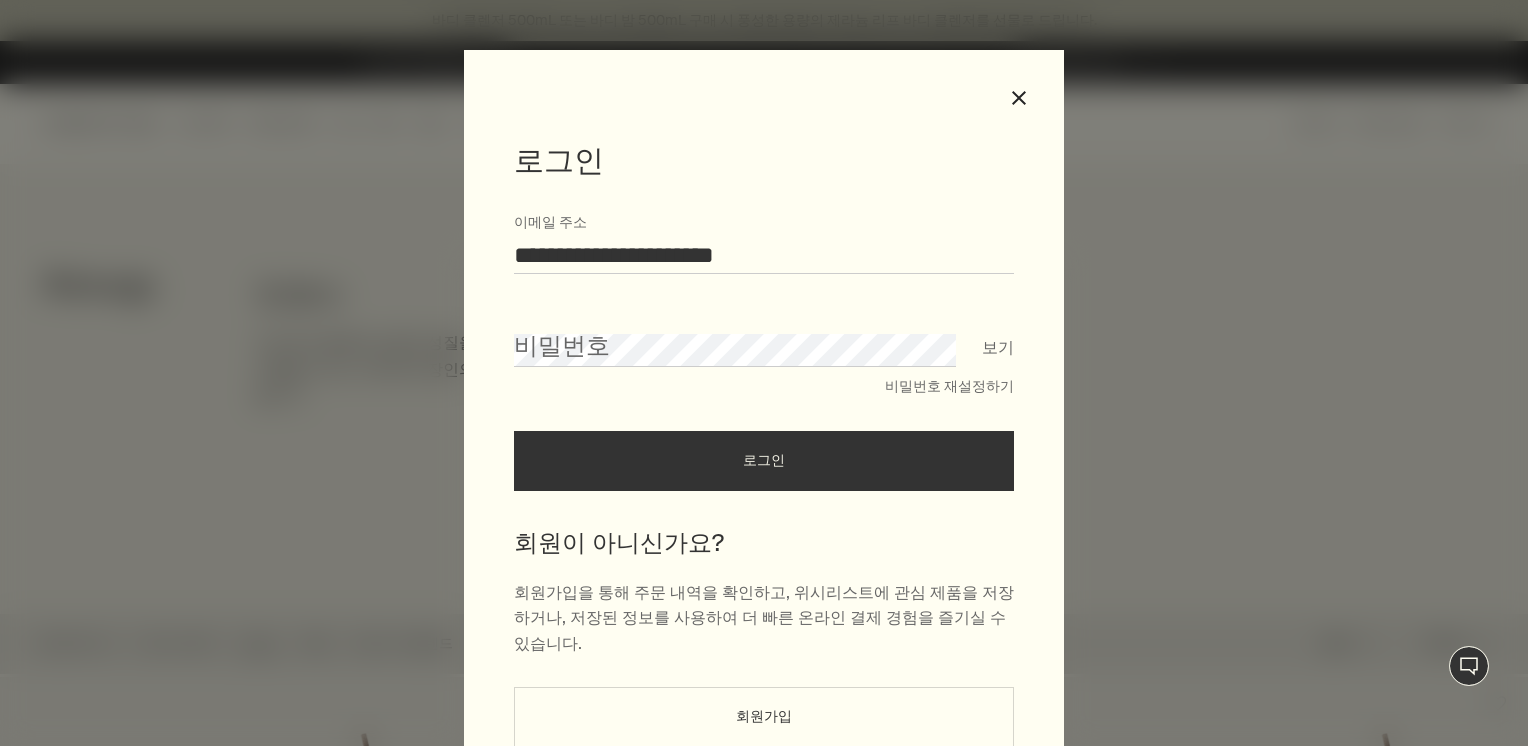 click on "비밀번호" at bounding box center [764, 338] 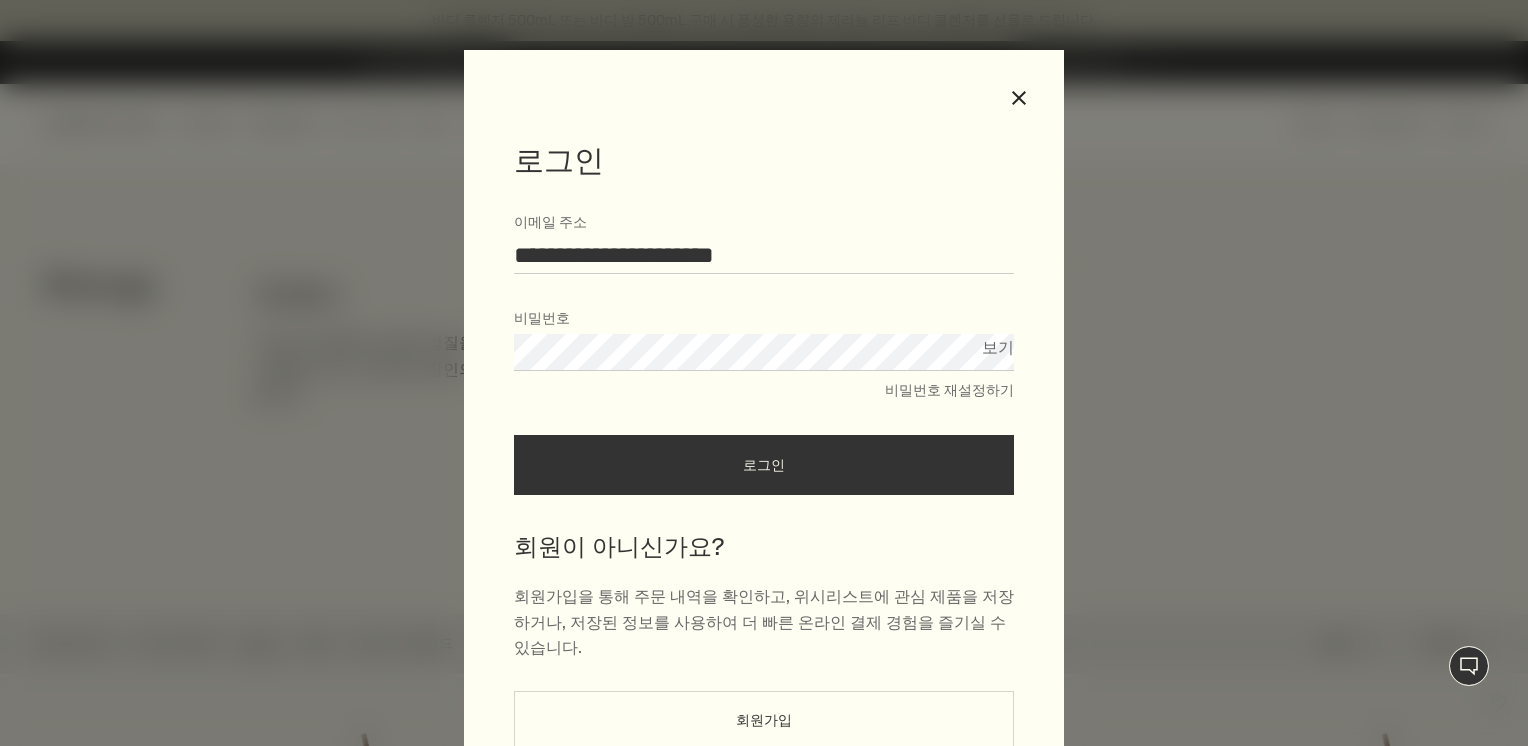 click on "**********" at bounding box center [764, 373] 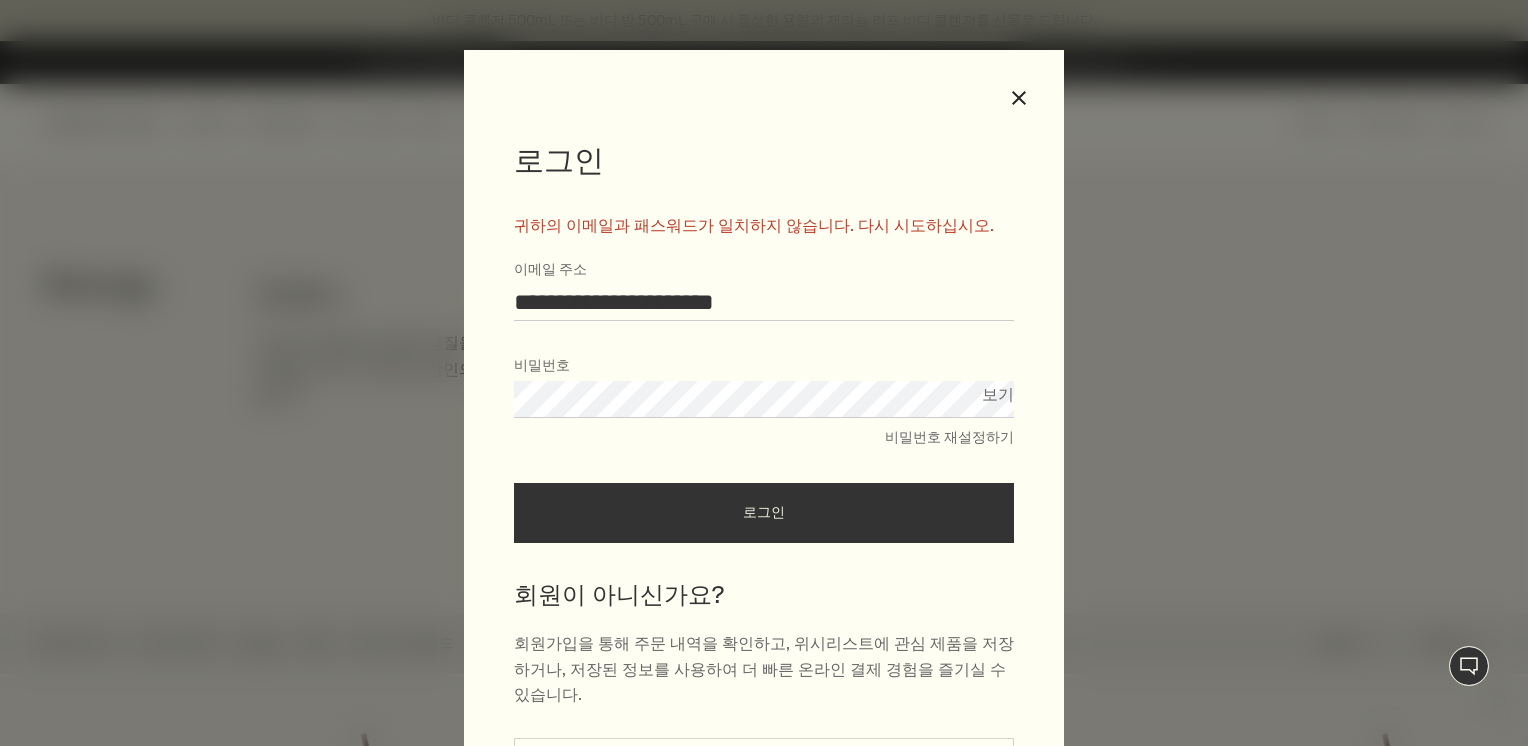 click on "**********" at bounding box center [764, 373] 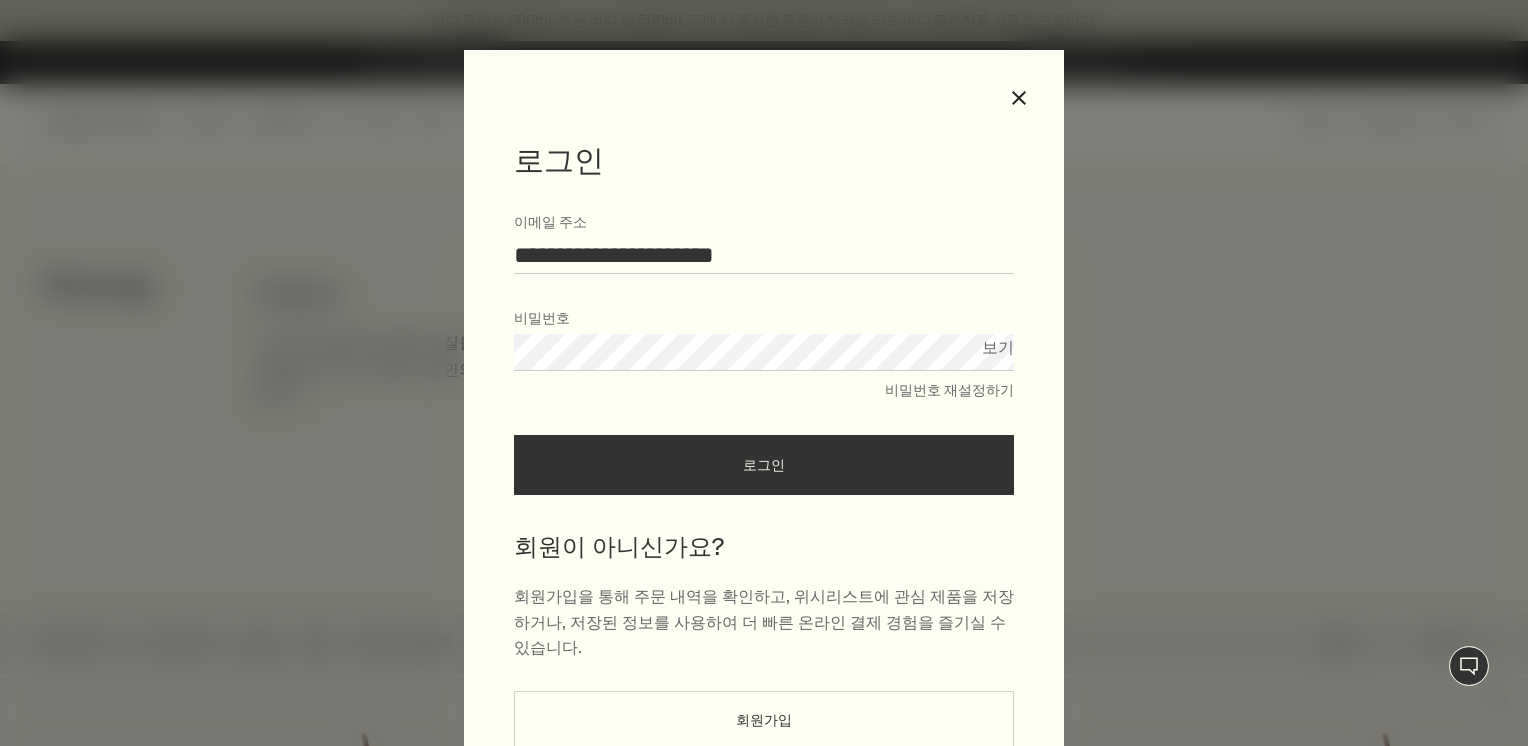 drag, startPoint x: 1231, startPoint y: 538, endPoint x: 1209, endPoint y: 515, distance: 31.827662 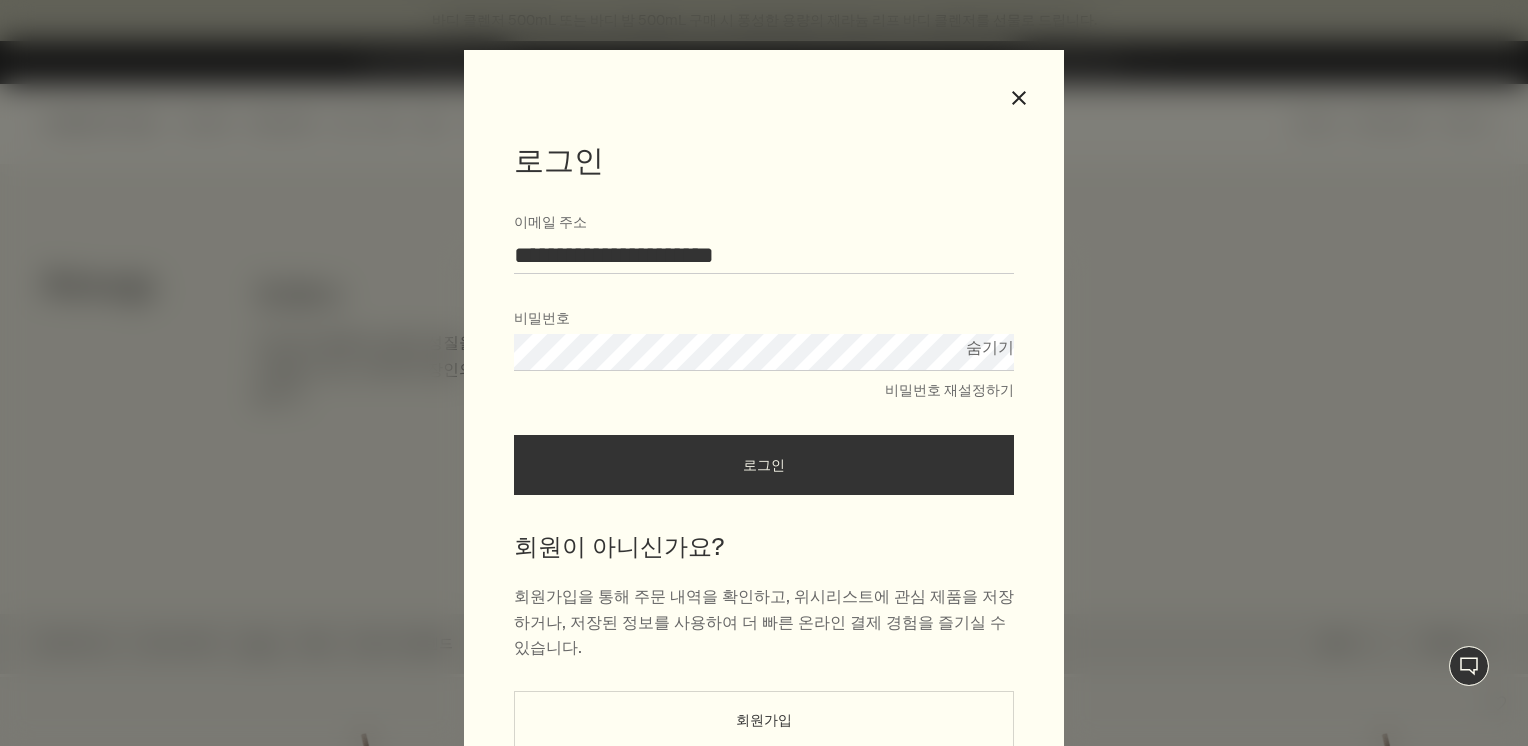 click on "로그인" at bounding box center [764, 465] 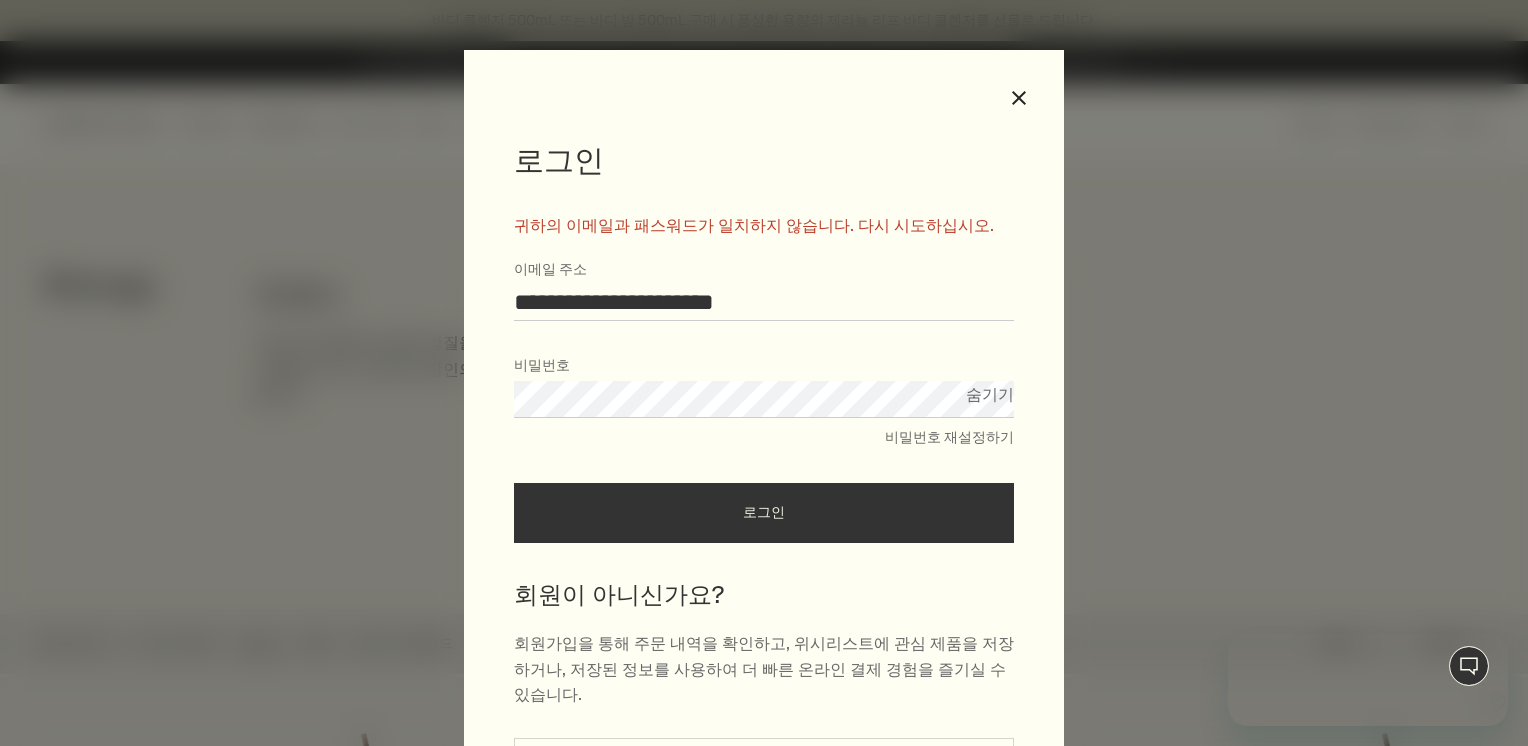 scroll, scrollTop: 0, scrollLeft: 0, axis: both 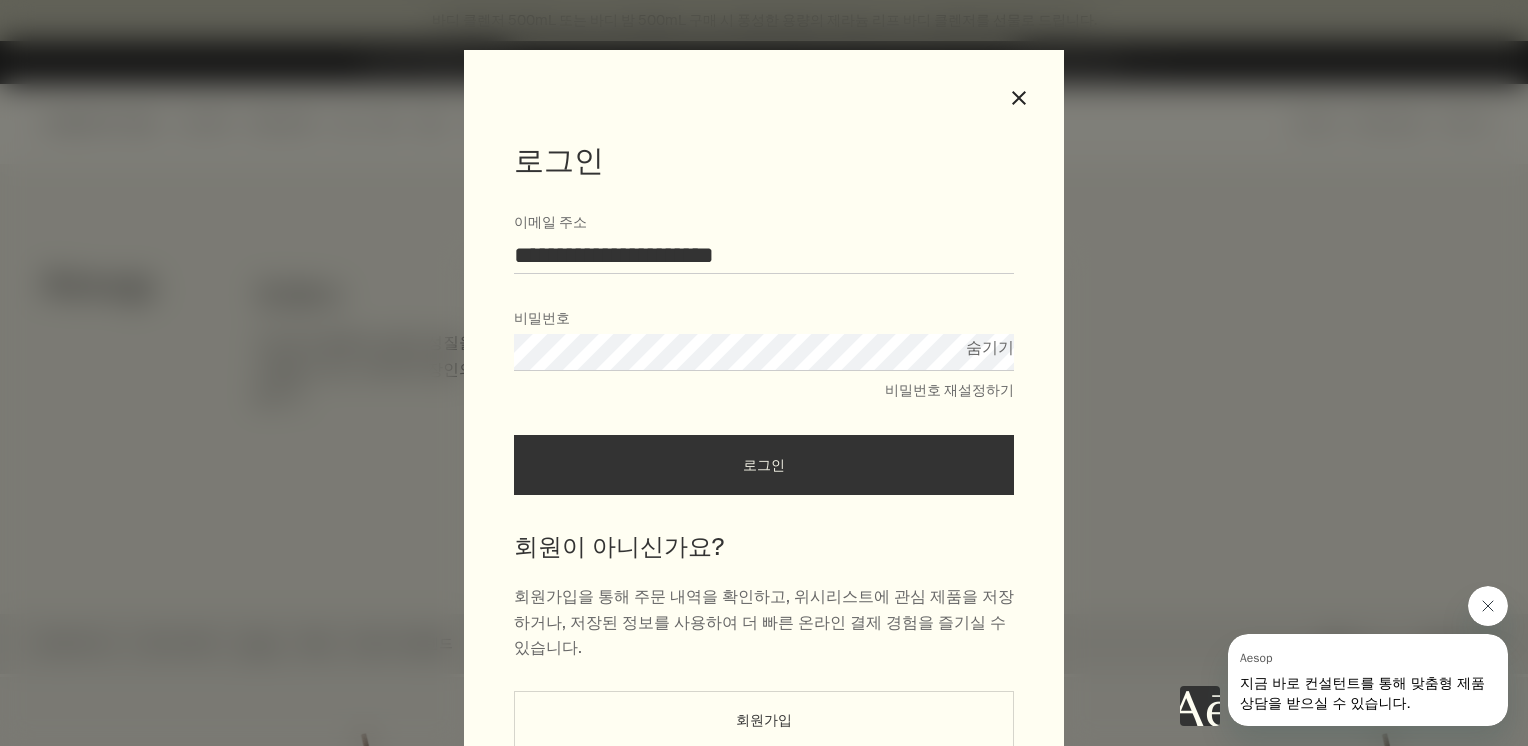 click on "로그인" at bounding box center [764, 465] 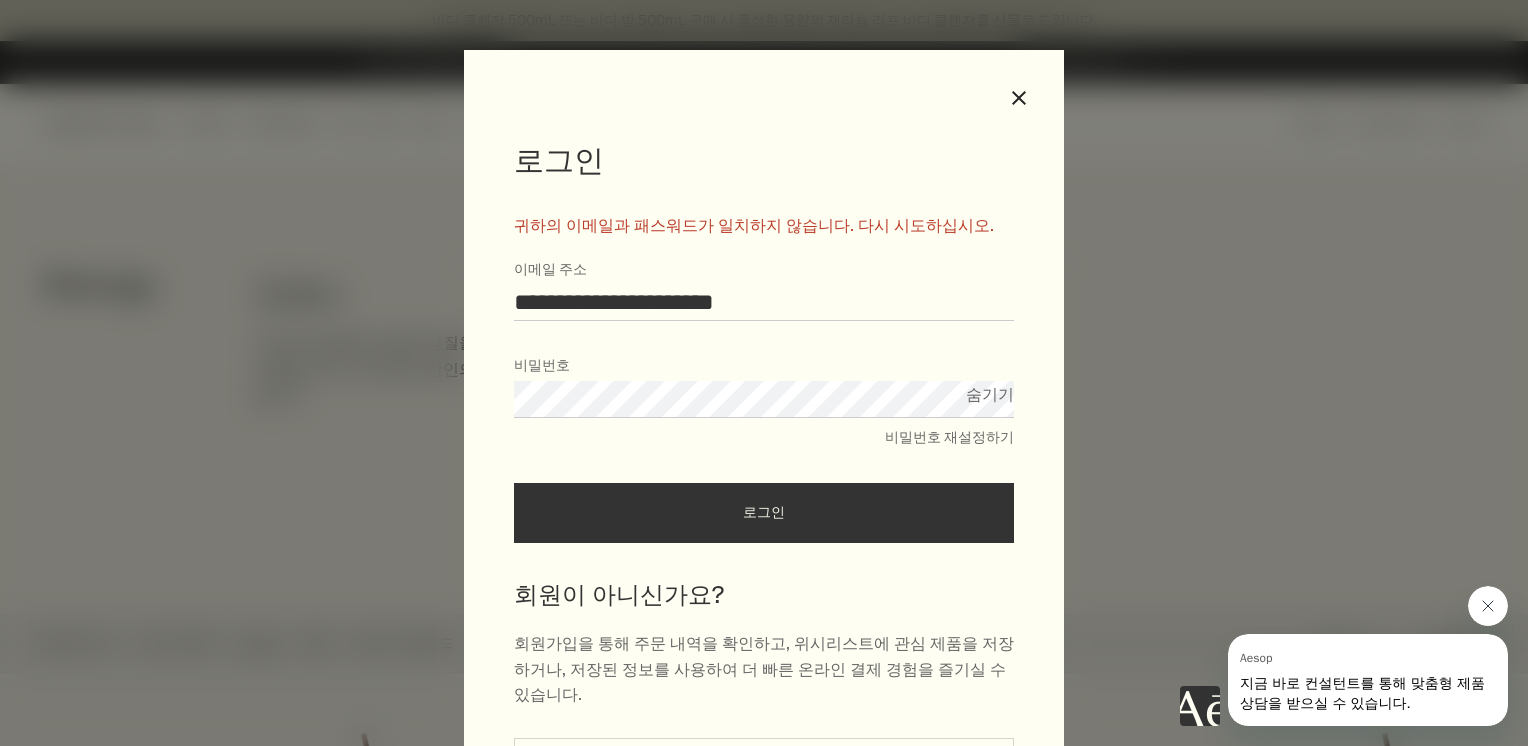 click on "**********" at bounding box center [764, 377] 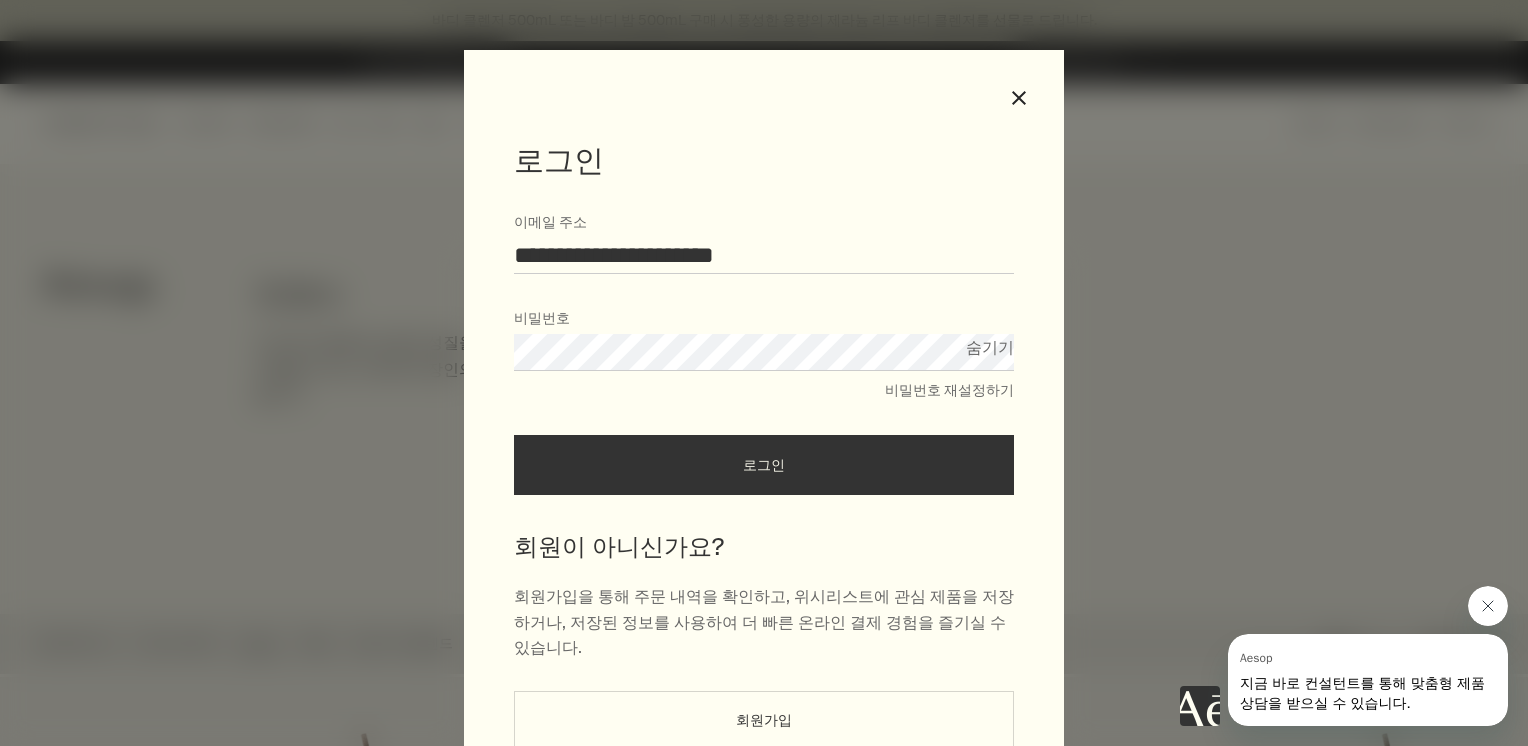 click on "로그인" at bounding box center [764, 465] 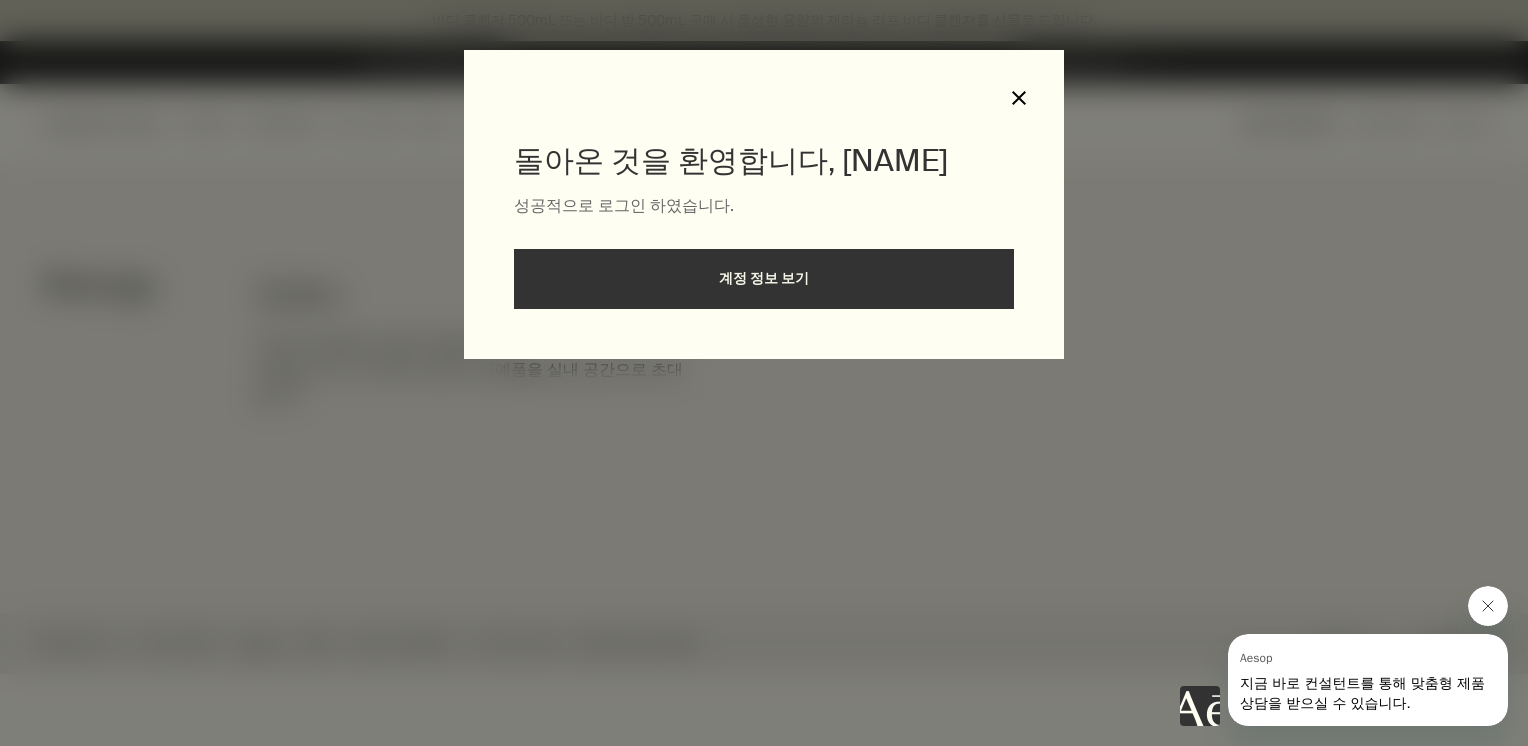 click on "close" at bounding box center [1019, 98] 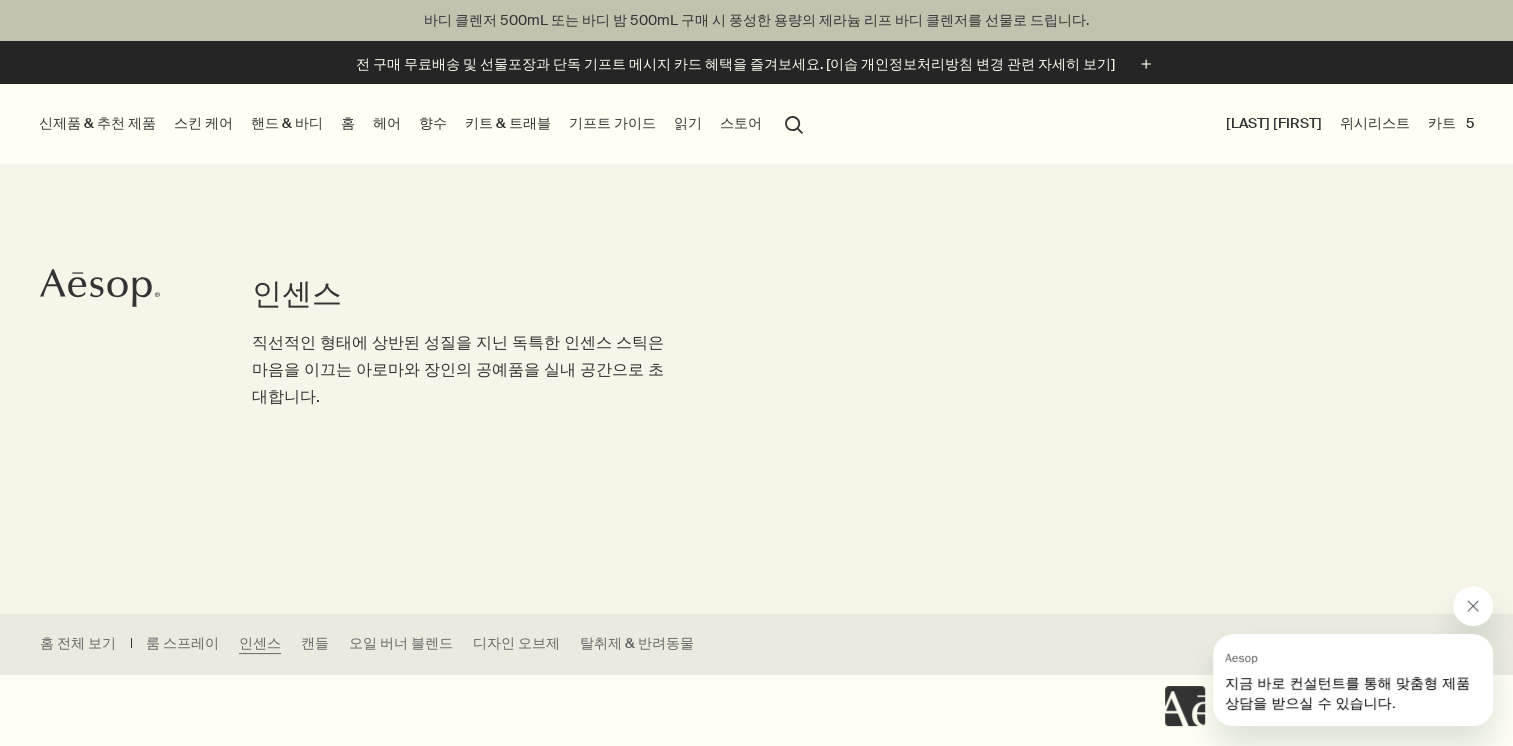 type on "**********" 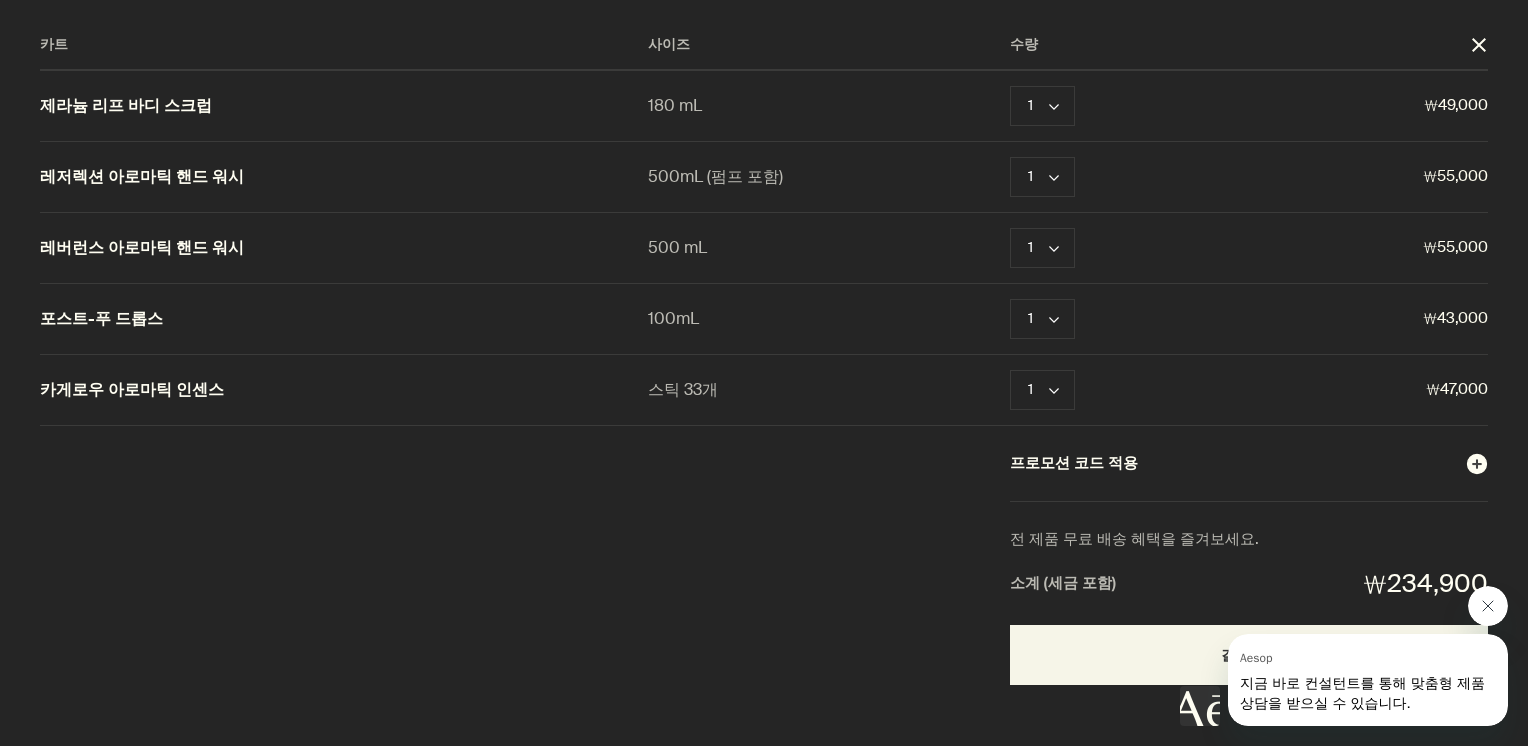 scroll, scrollTop: 9, scrollLeft: 0, axis: vertical 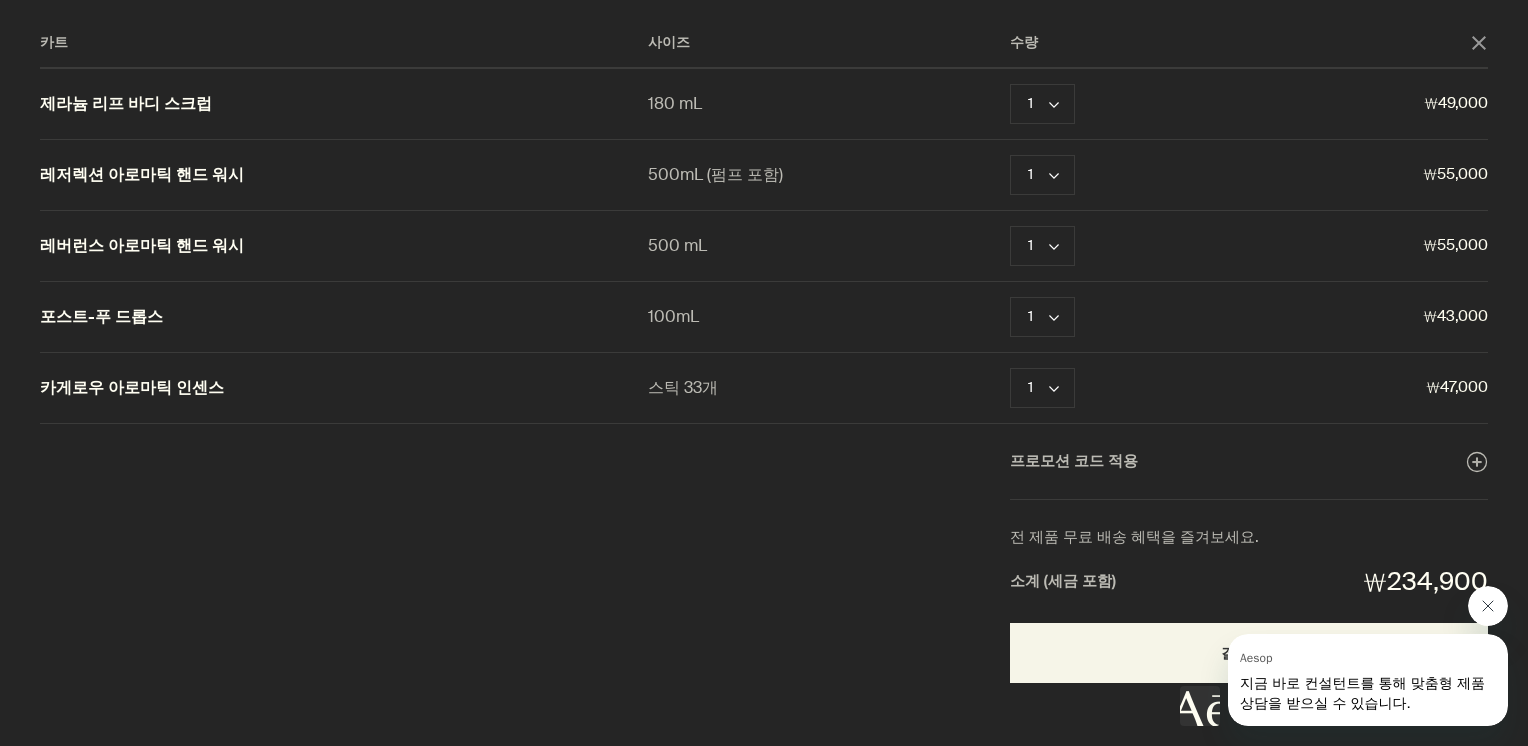 click 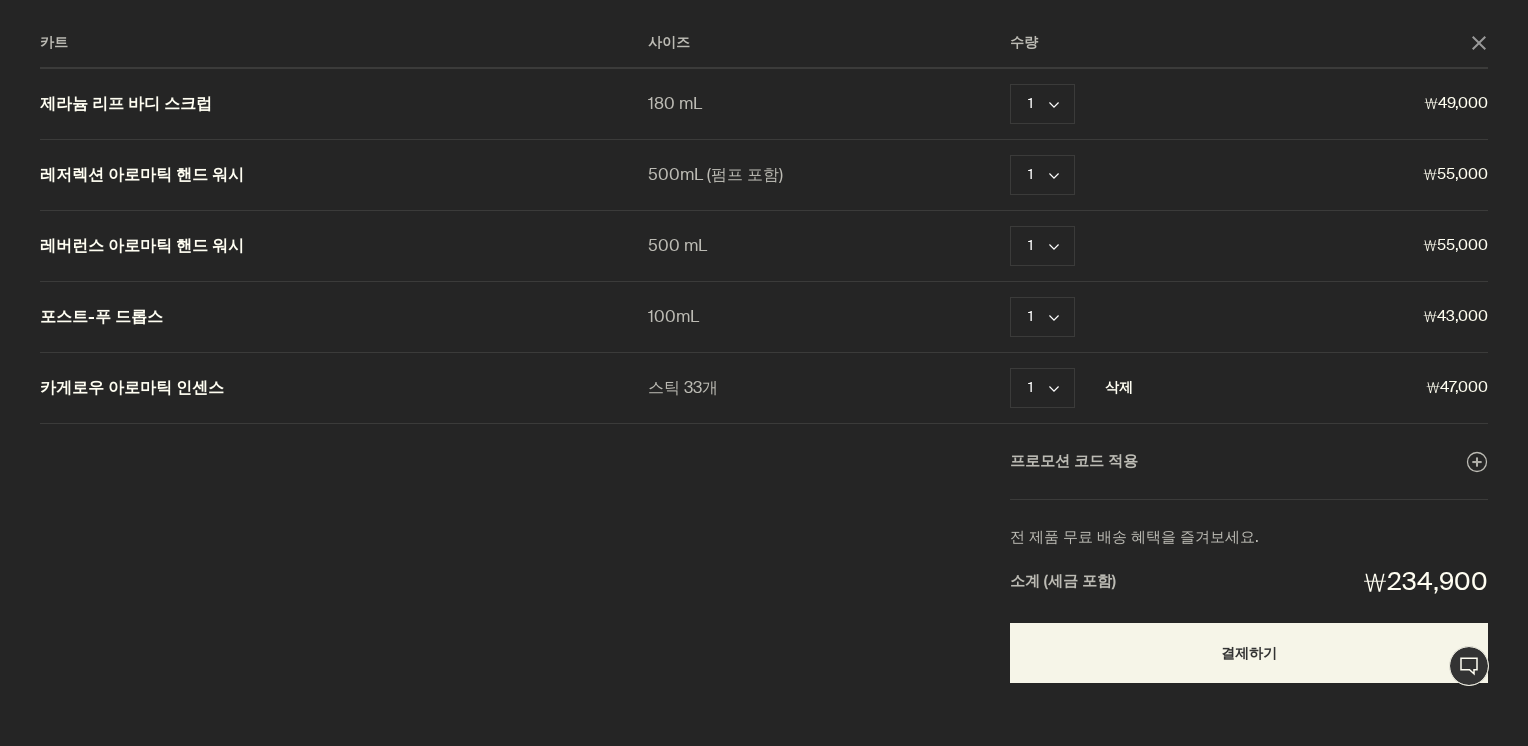 click on "삭제" at bounding box center (1119, 388) 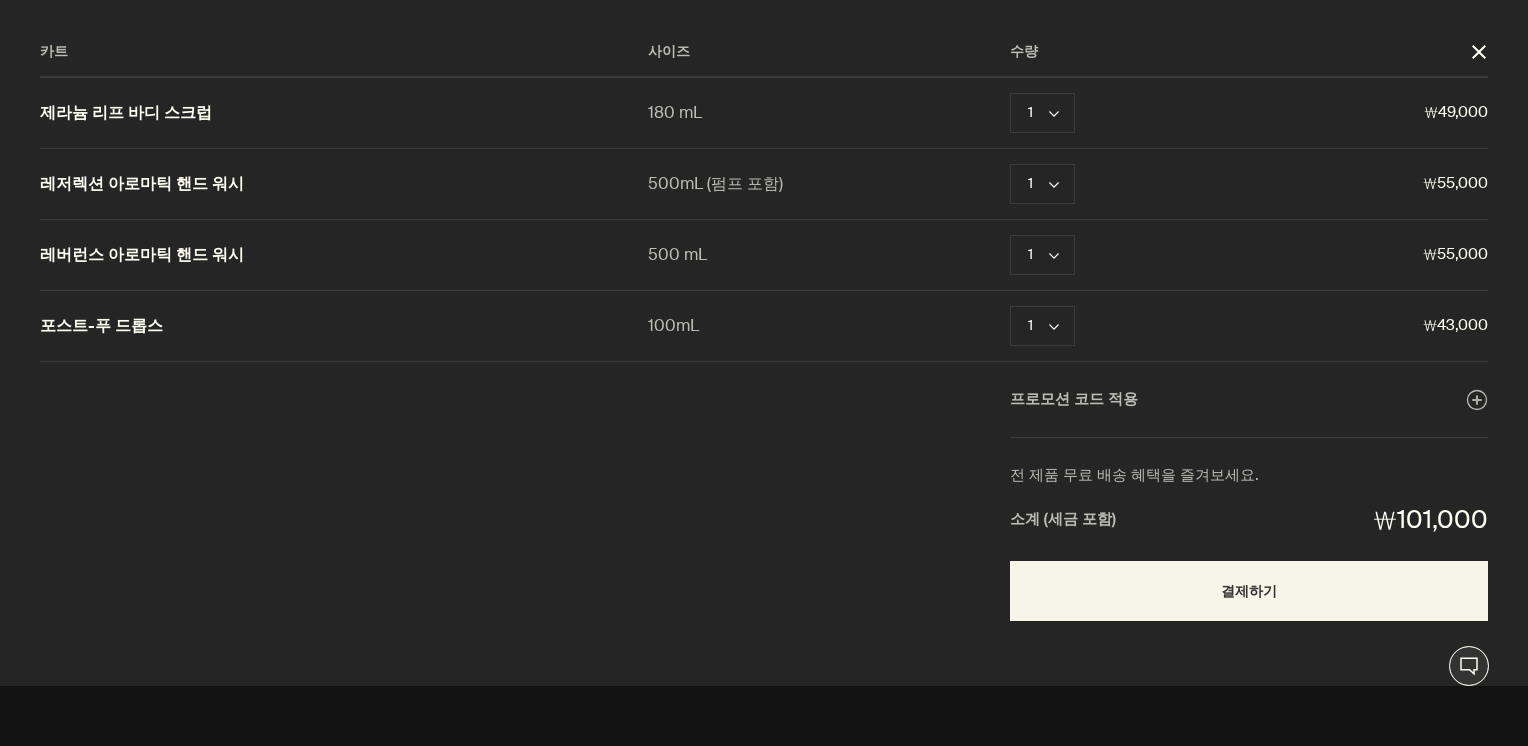 scroll, scrollTop: 0, scrollLeft: 0, axis: both 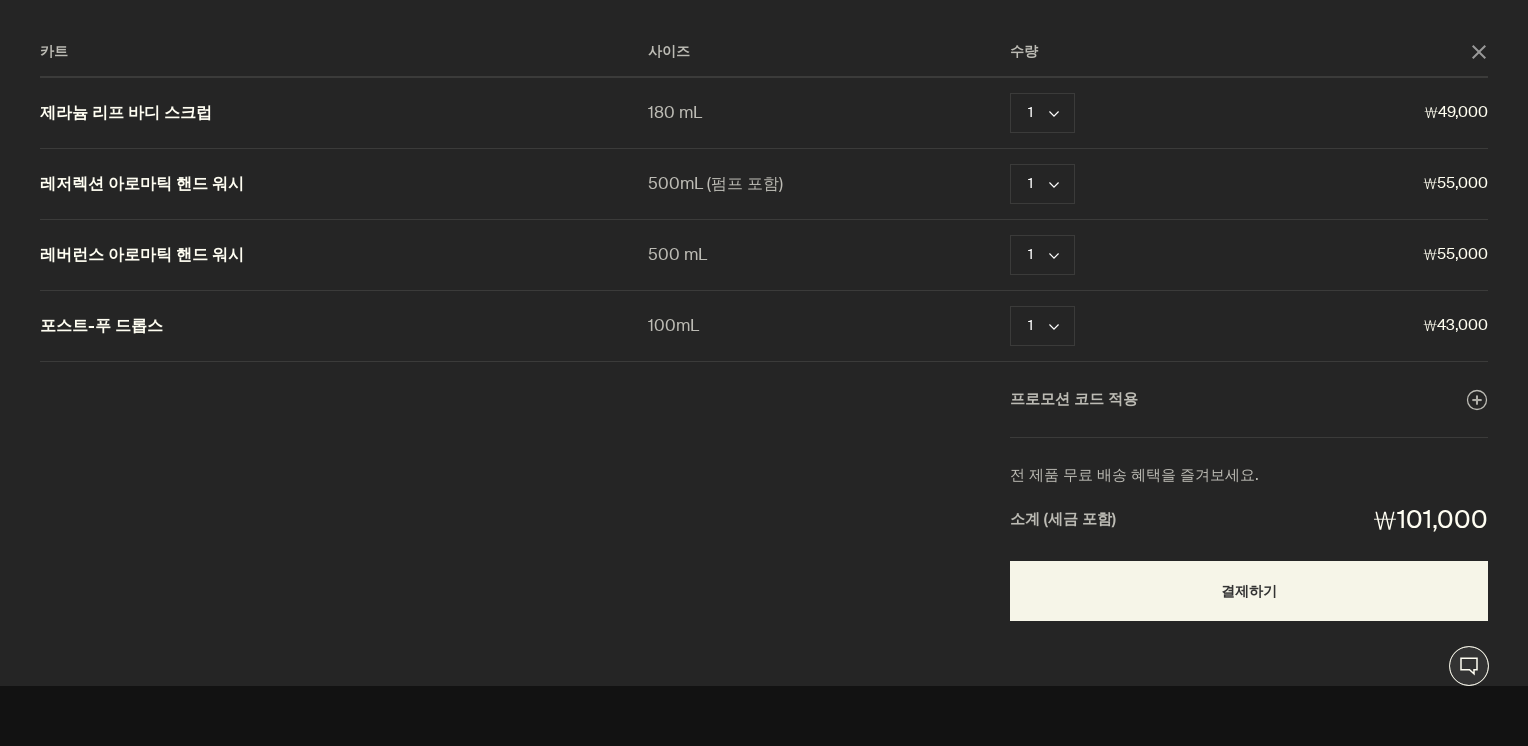 click on "카트 사이즈 수량 close 제라늄 리프 바디 스크럽 180 mL  1 chevron 삭제 ₩49,000 레저렉션 아로마틱 핸드 워시 500mL (펌프 포함) 1 chevron 삭제 ₩55,000 레버런스 아로마틱 핸드 워시 500 mL  1 chevron 삭제 ₩55,000 포스트-푸 드롭스 100mL 1 chevron 삭제 ₩43,000 프로모션 코드 적용 plusAndCloseWithCircle 전 제품 무료 배송 혜택을 즐겨보세요. 소계 (세금 포함) ₩101,000 결제하기" at bounding box center (784, 343) 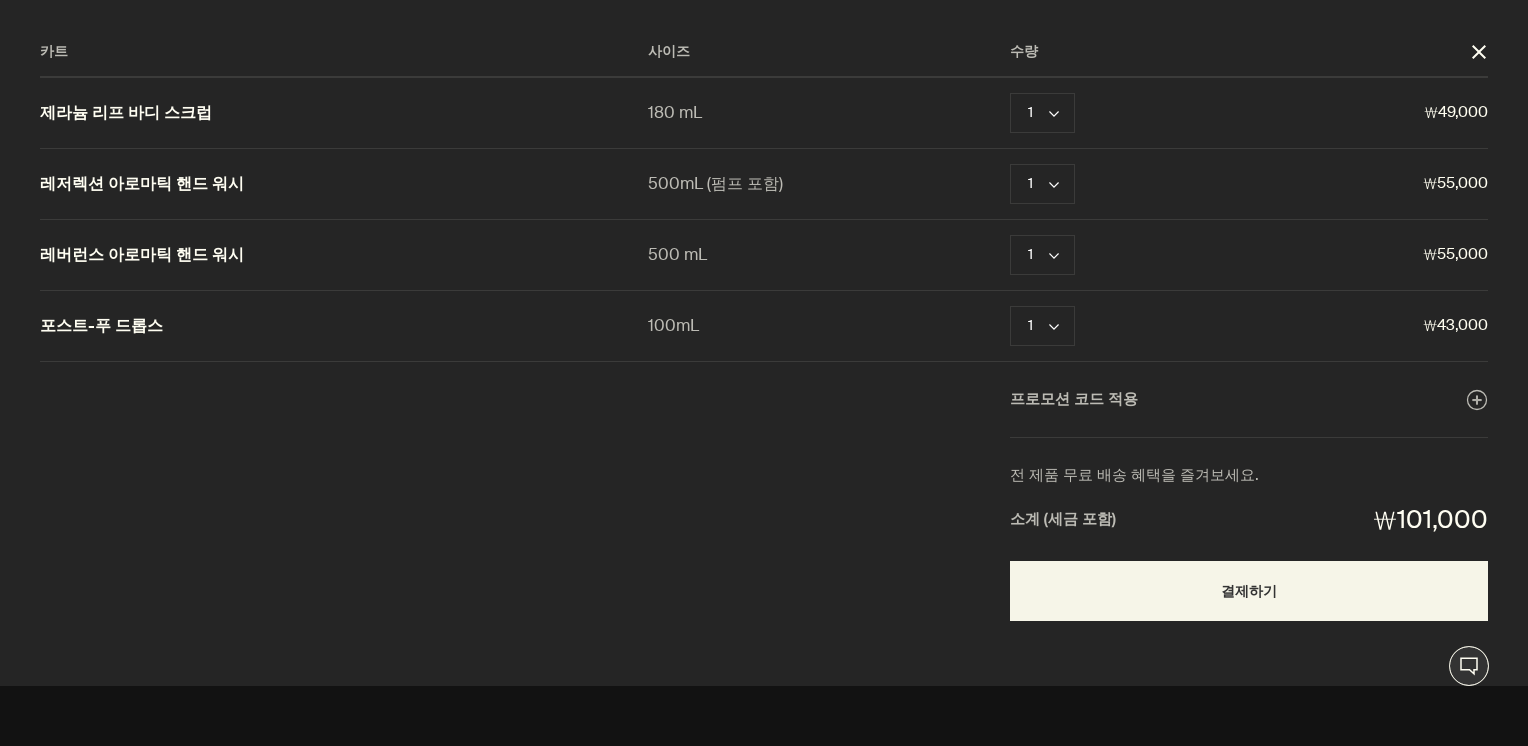 click on "close" at bounding box center [1479, 52] 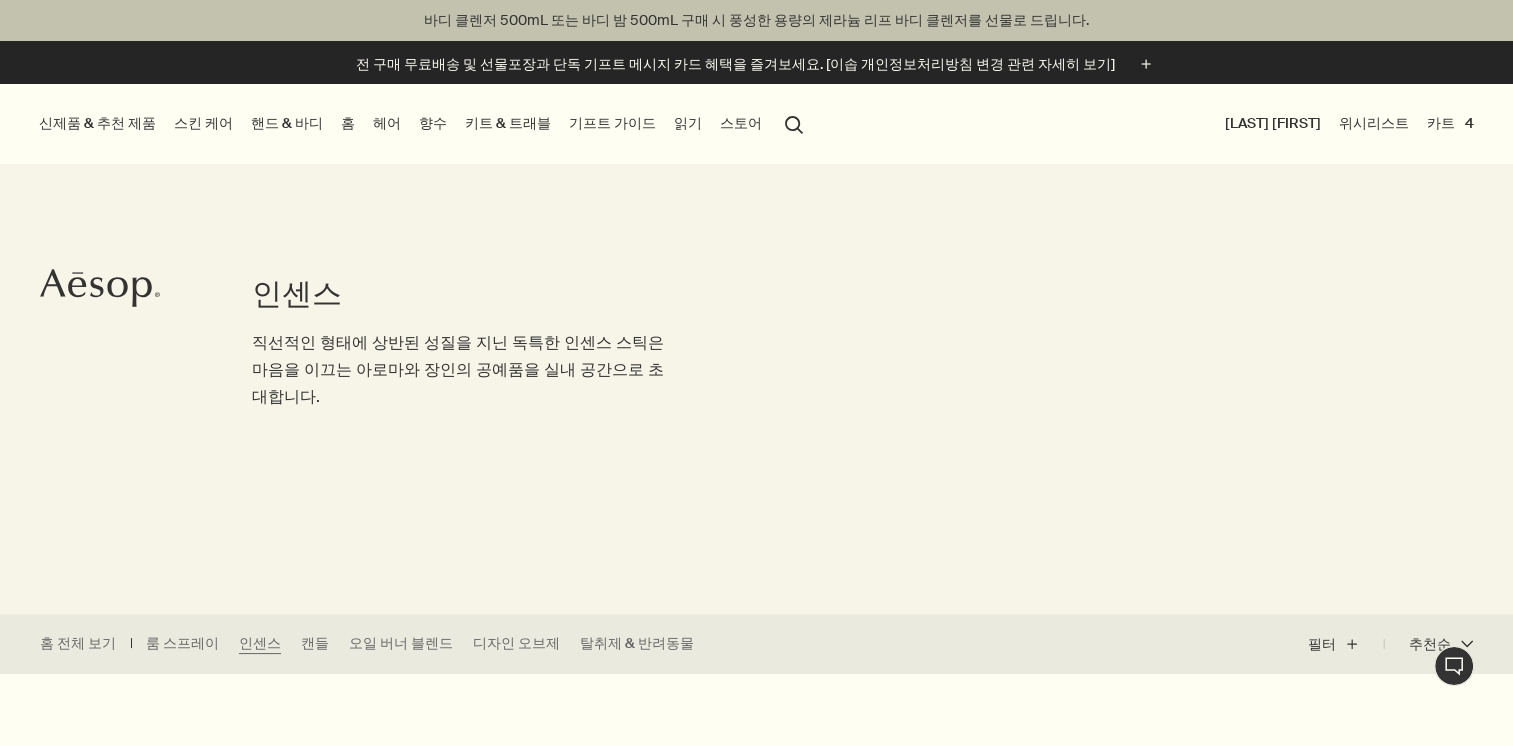 click on "핸드 & 바디" at bounding box center [287, 123] 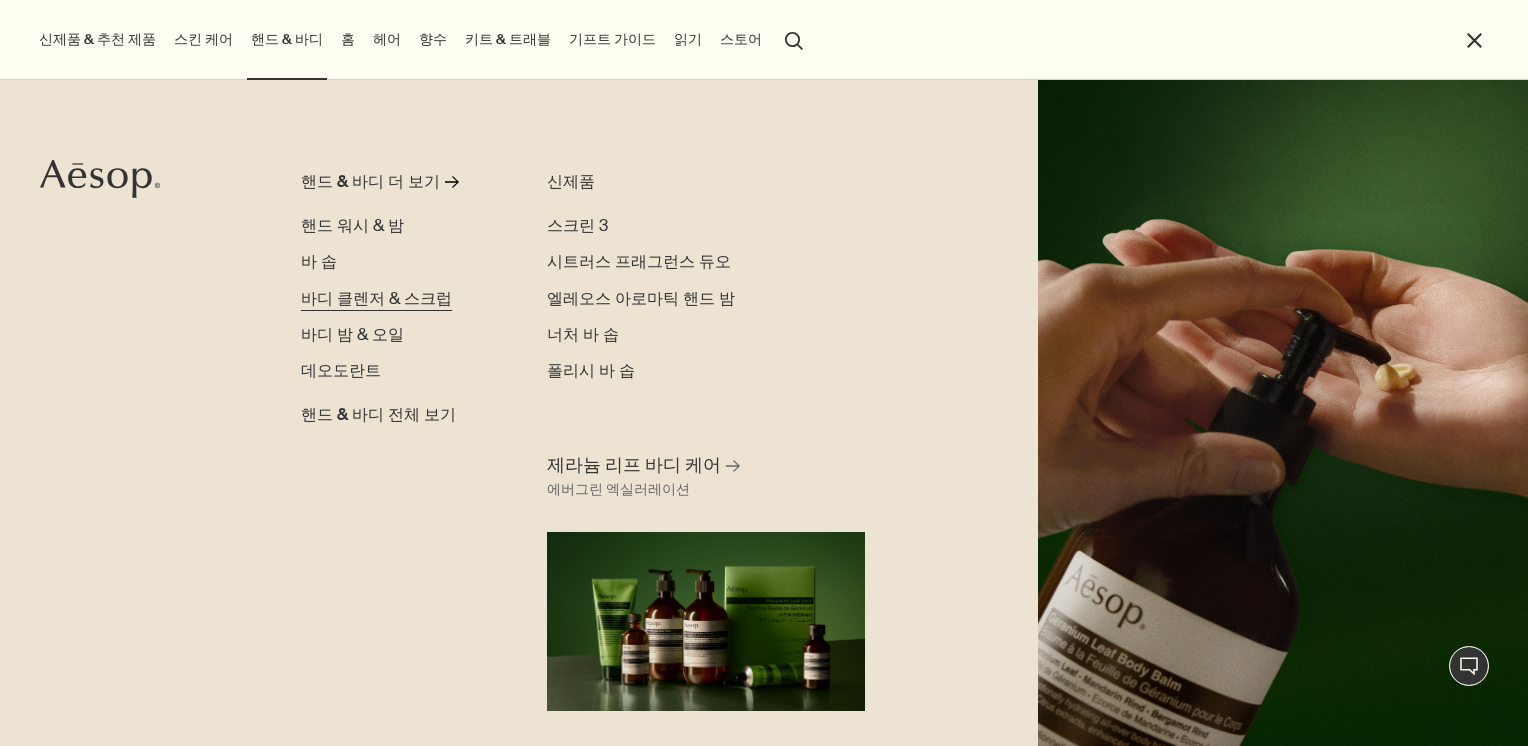 click on "바디 클렌저 & 스크럽" at bounding box center (376, 298) 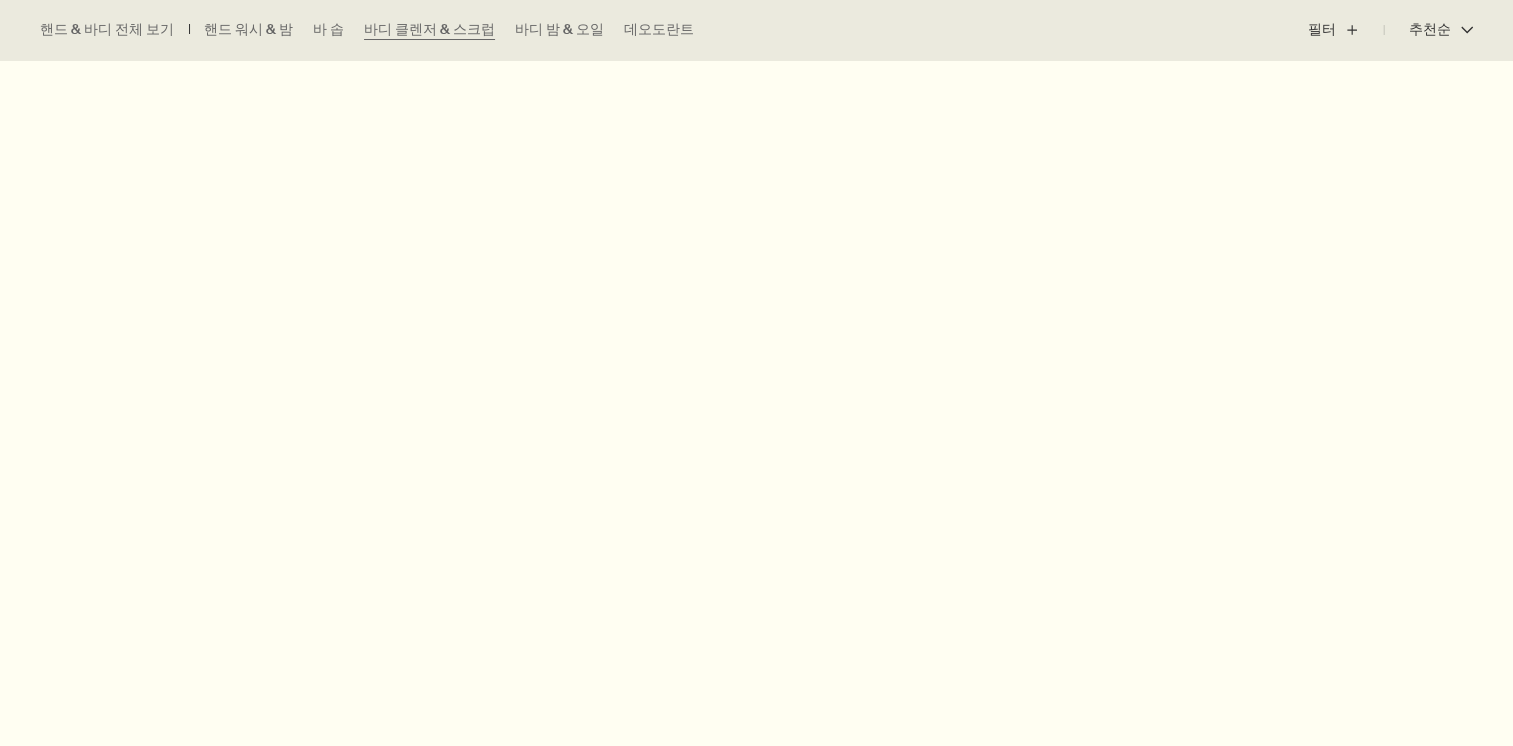 scroll, scrollTop: 1031, scrollLeft: 0, axis: vertical 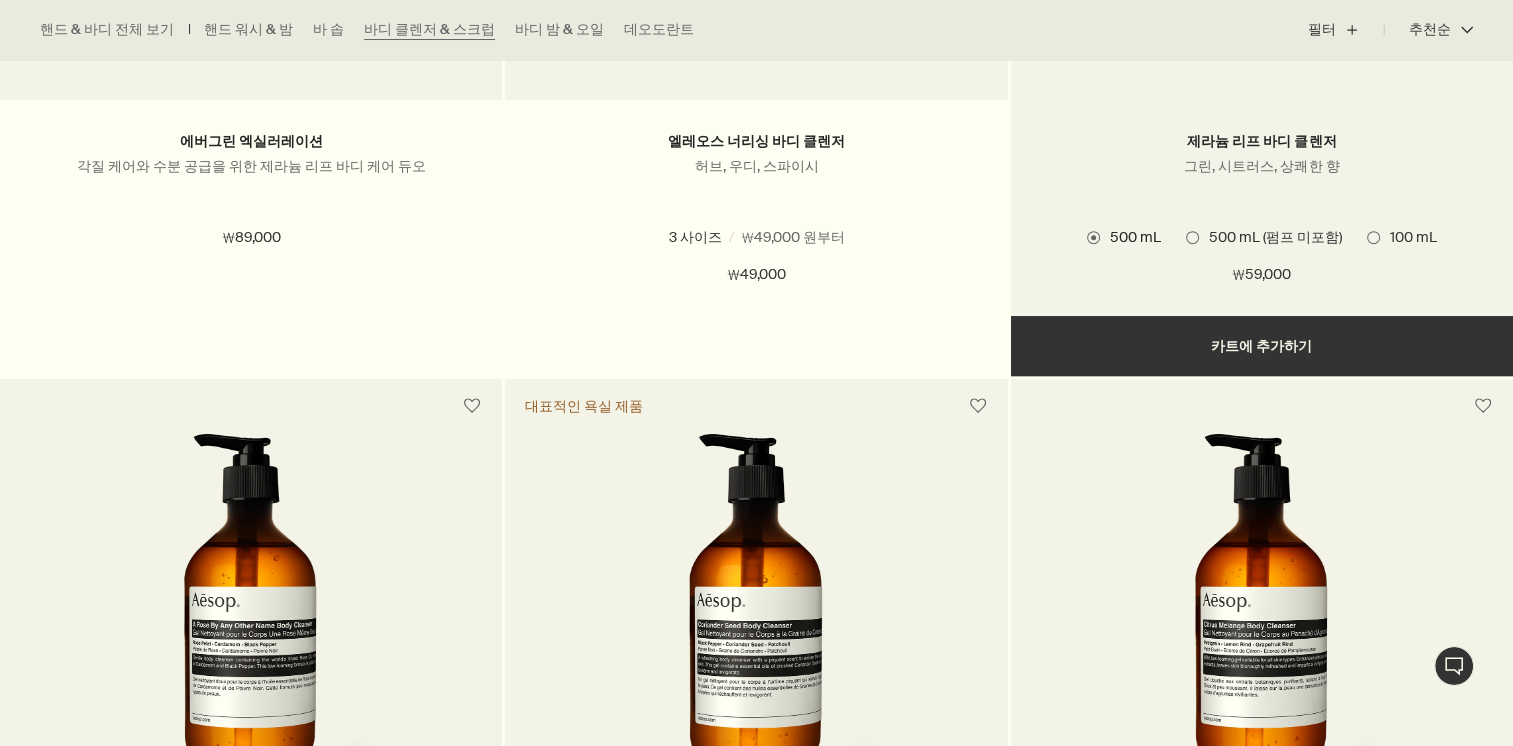 click on "추가하기 카트에 추가하기" at bounding box center [1262, 346] 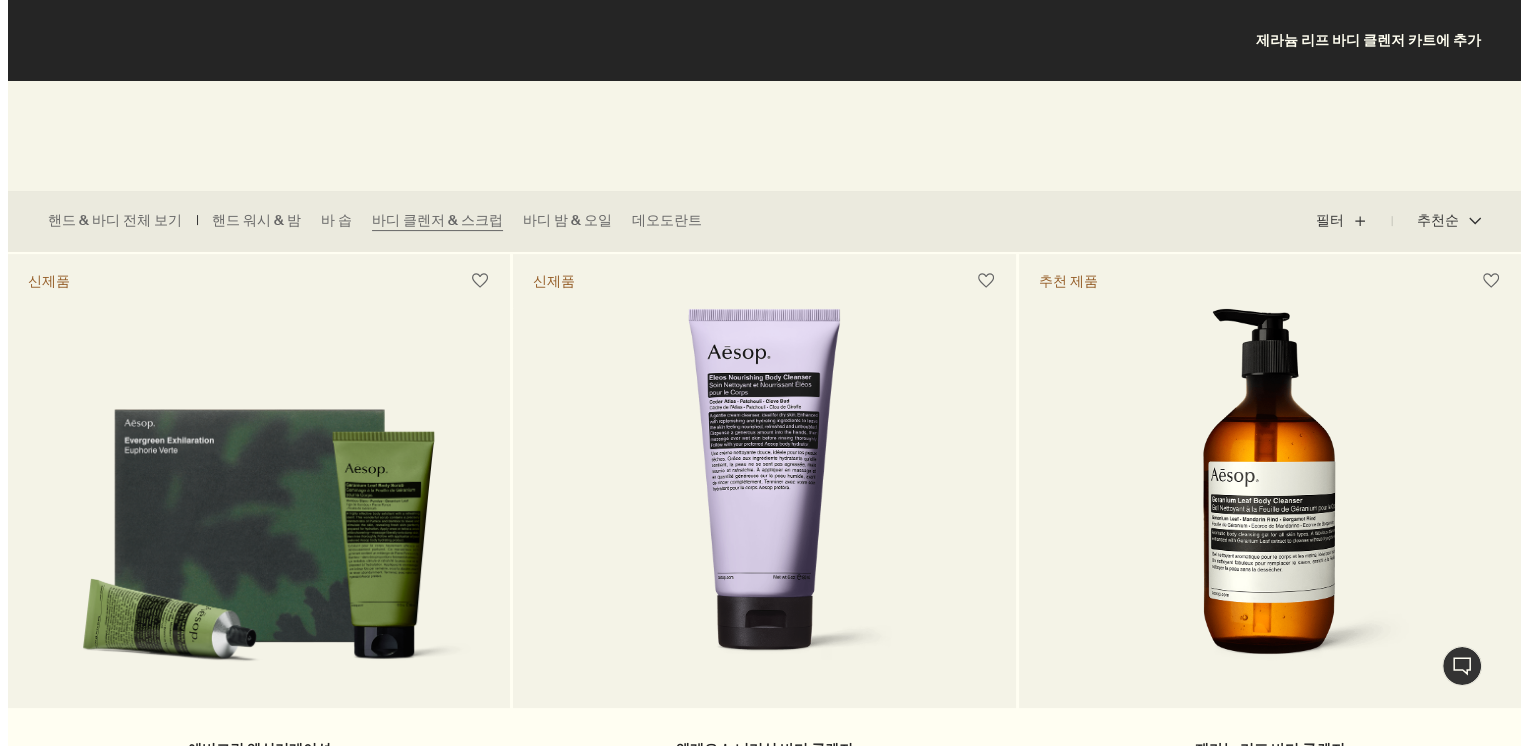 scroll, scrollTop: 0, scrollLeft: 0, axis: both 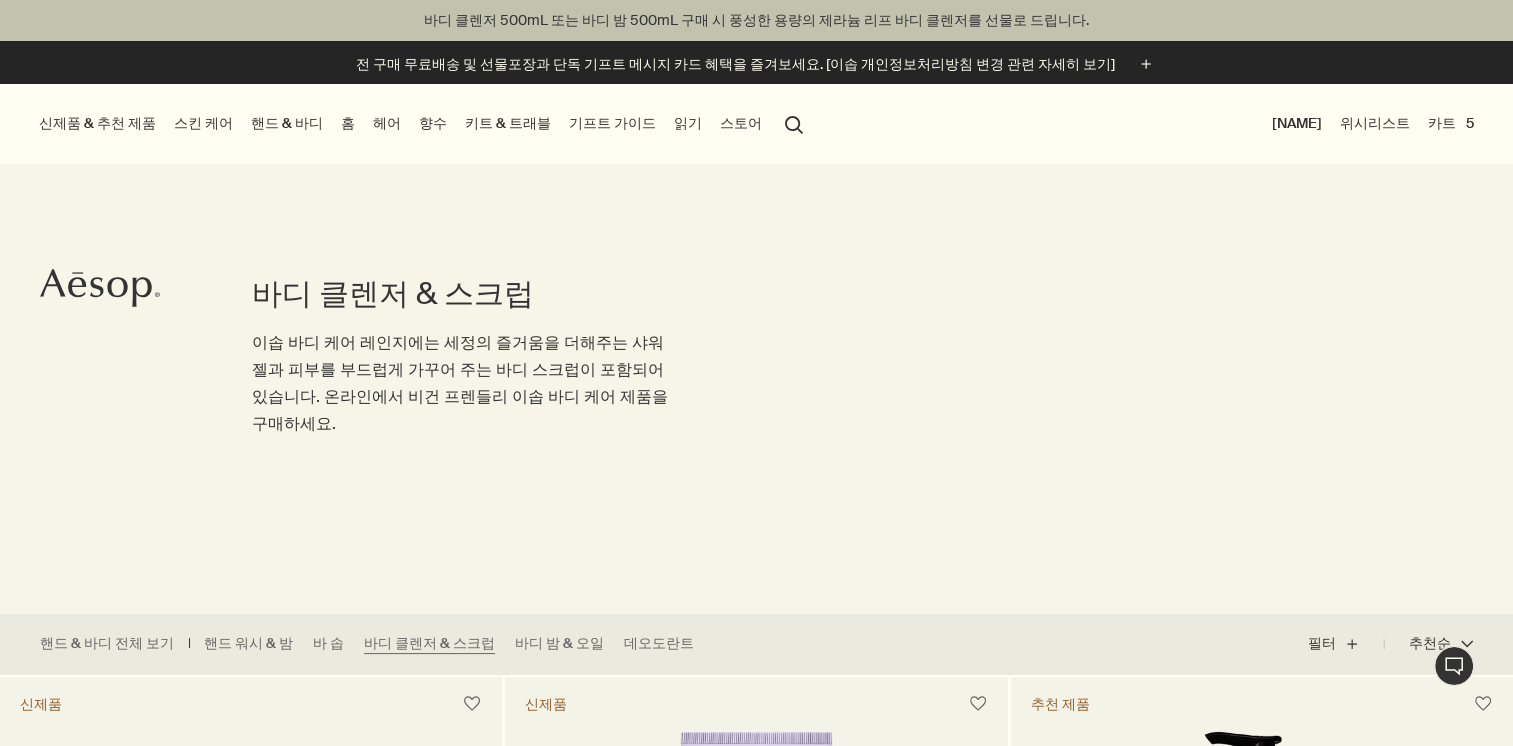 click on "카트 5" at bounding box center [1451, 123] 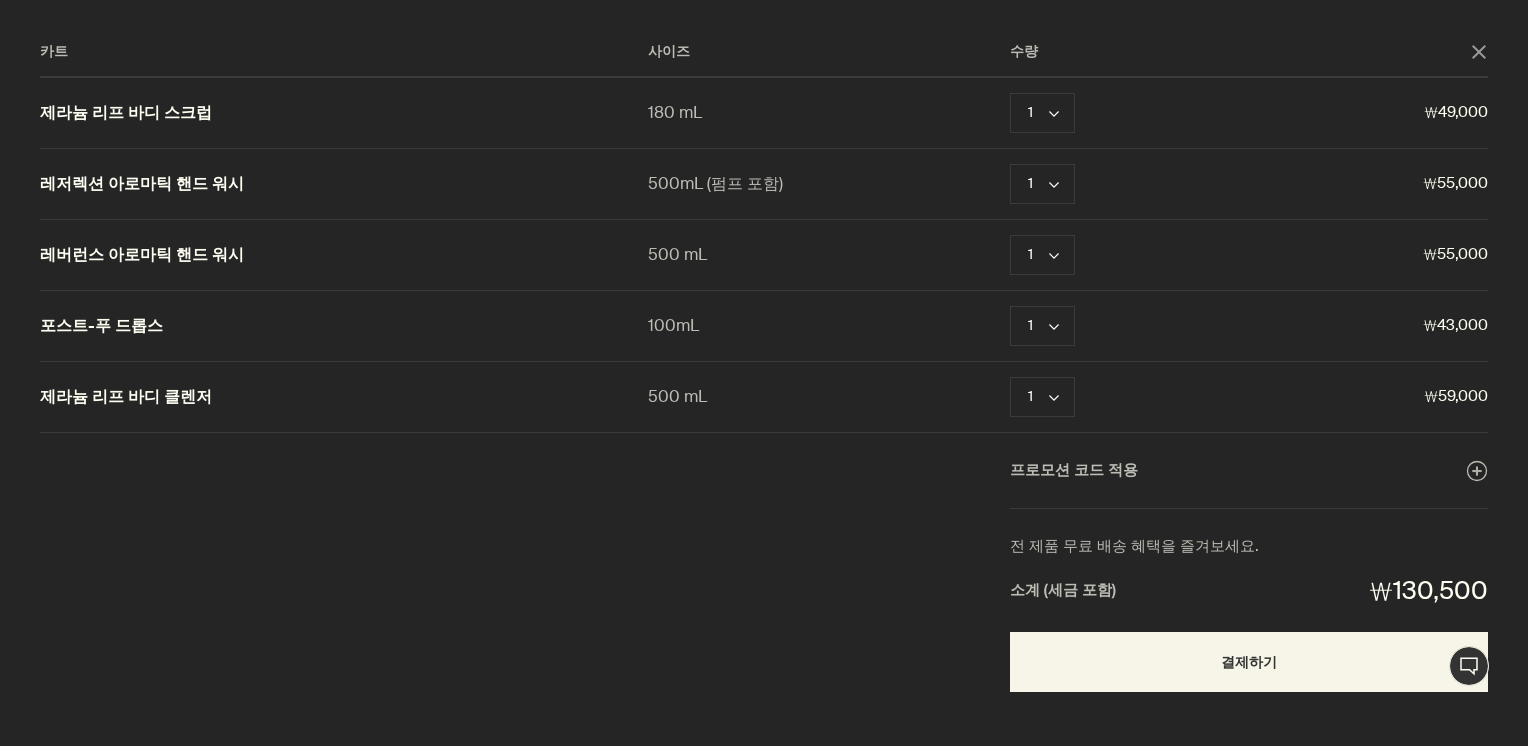 click 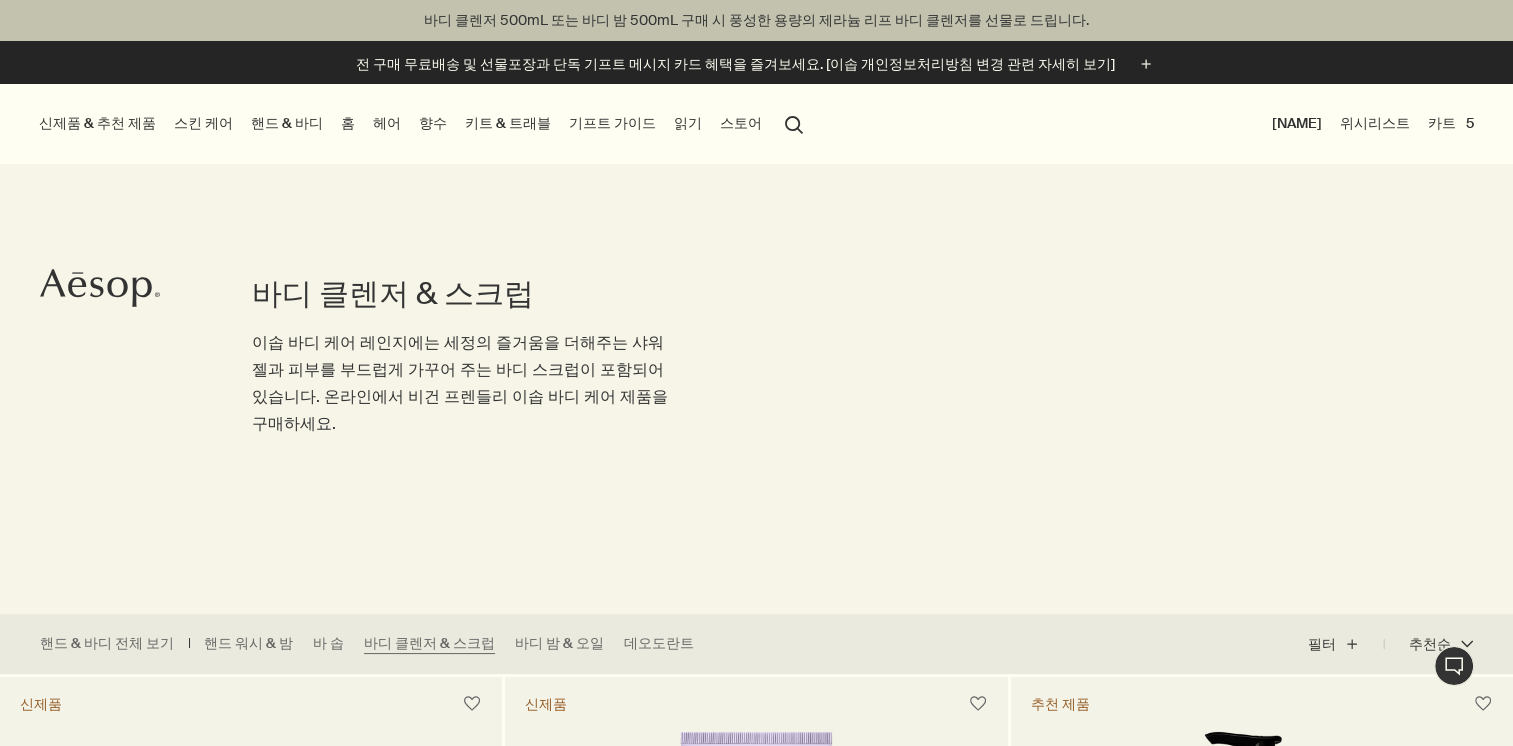 click on "search 검색" at bounding box center (794, 123) 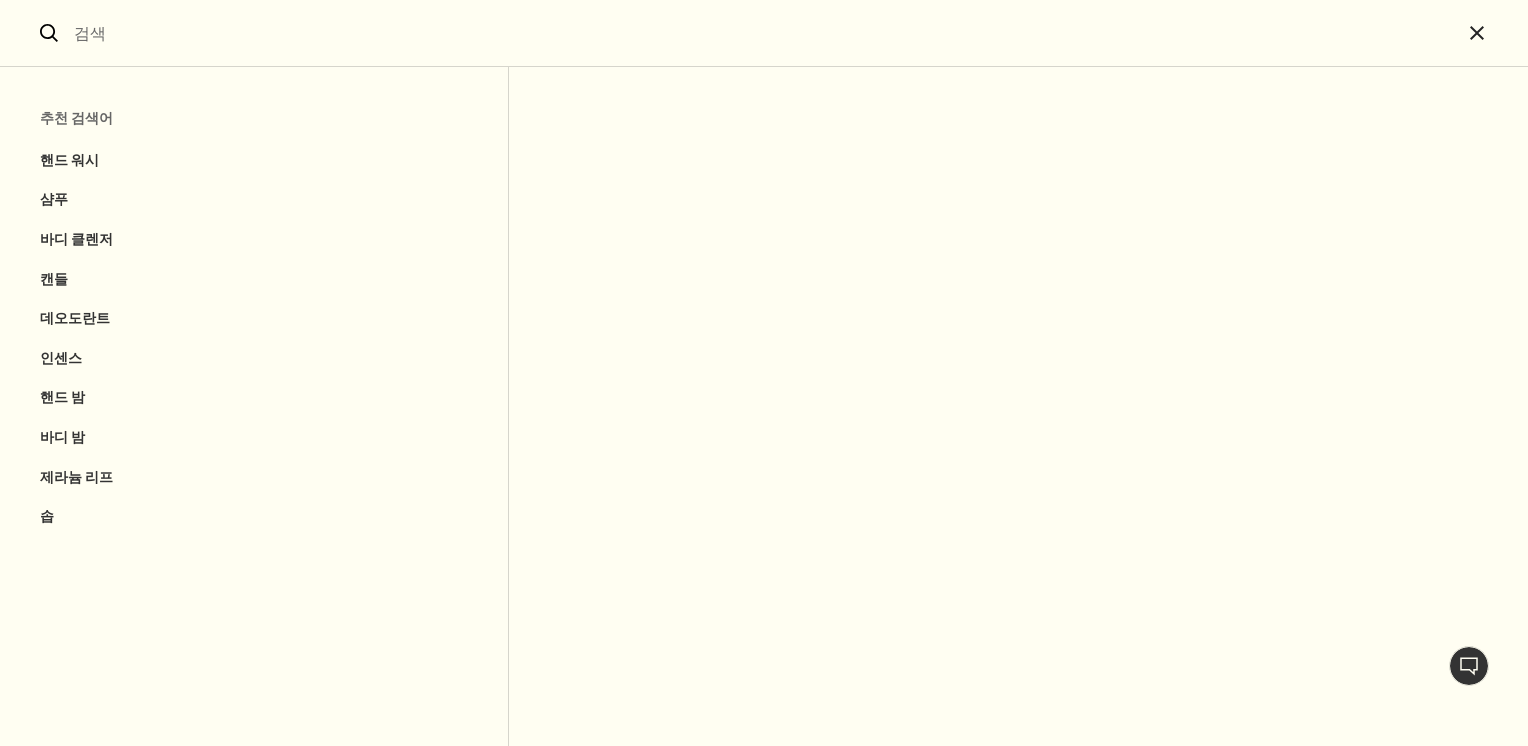 click at bounding box center (764, 33) 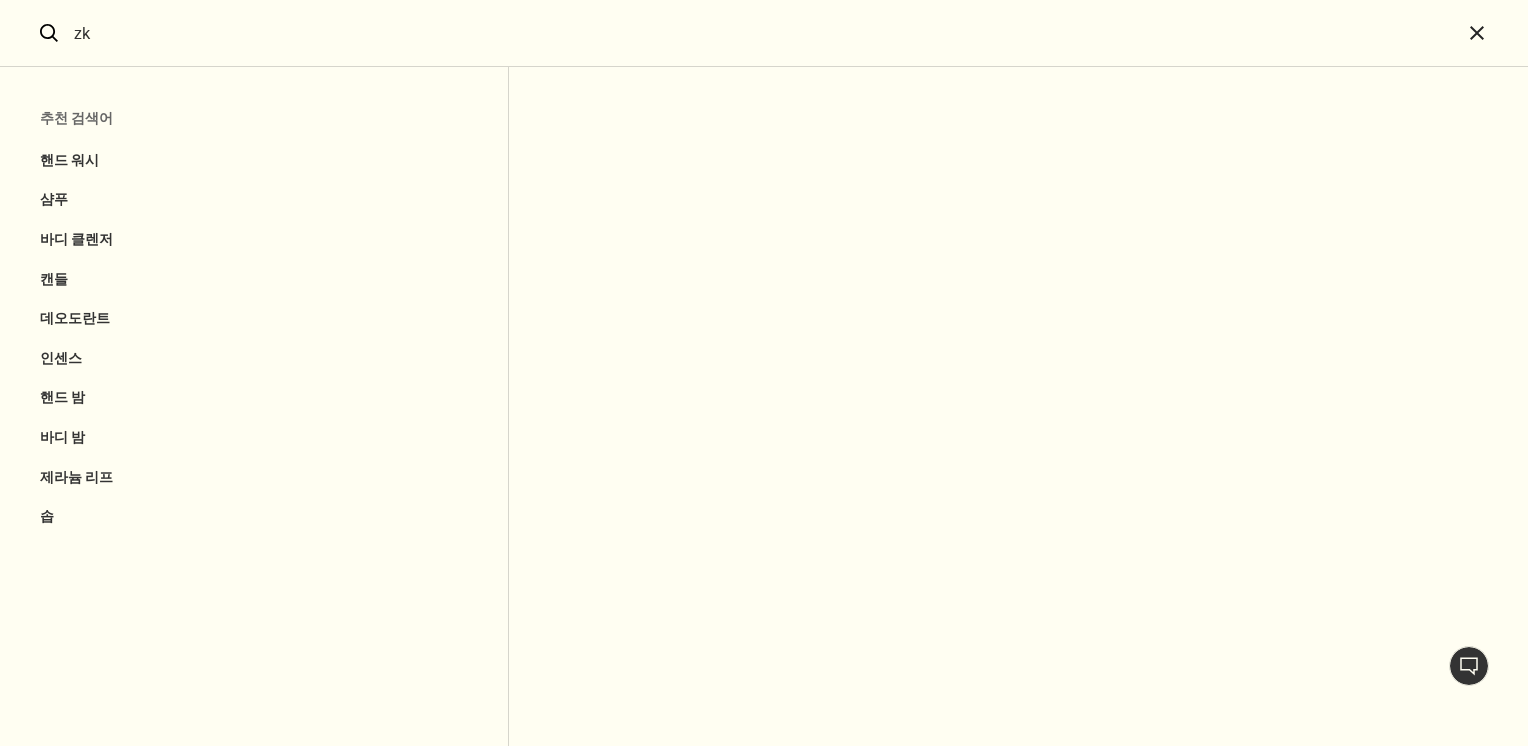 type on "z" 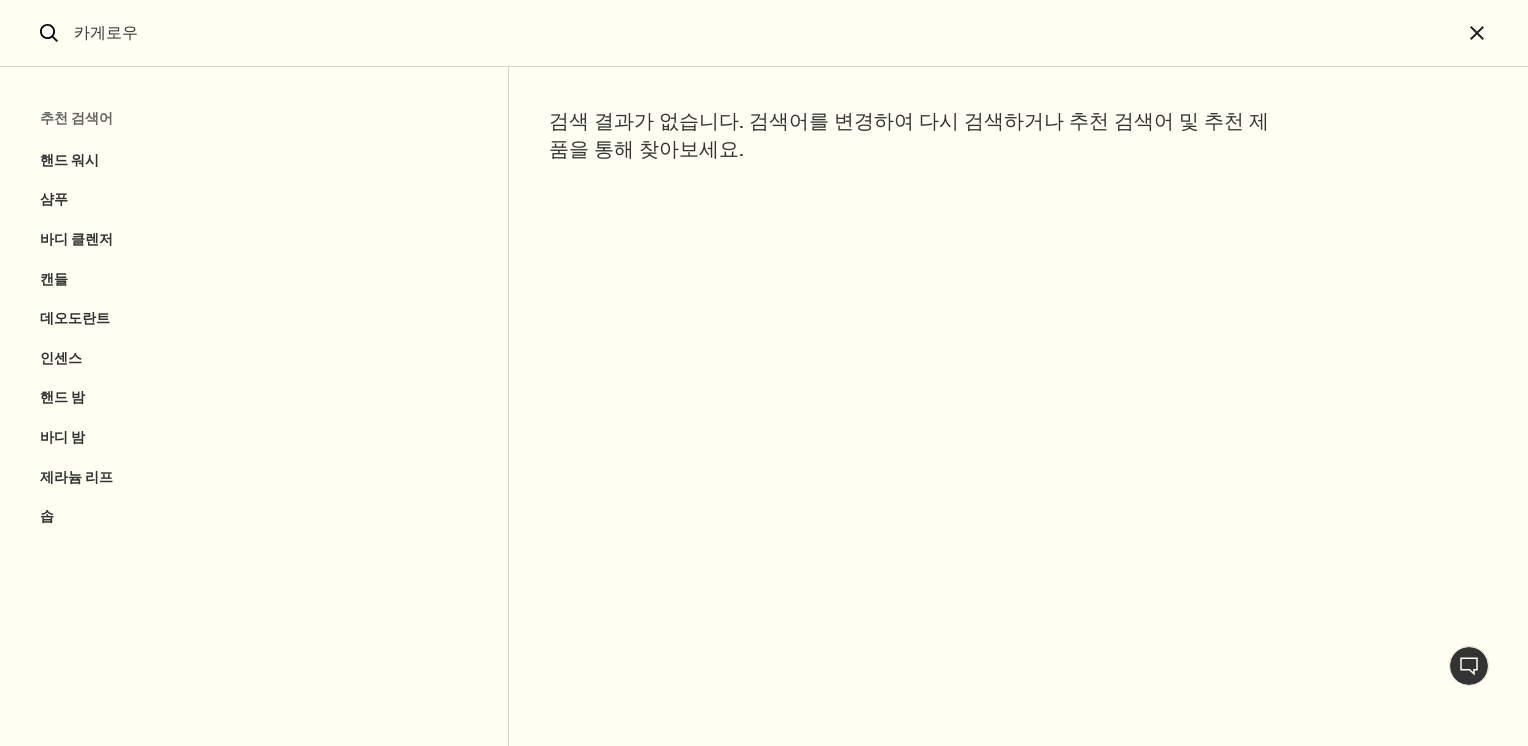 type on "카게로우" 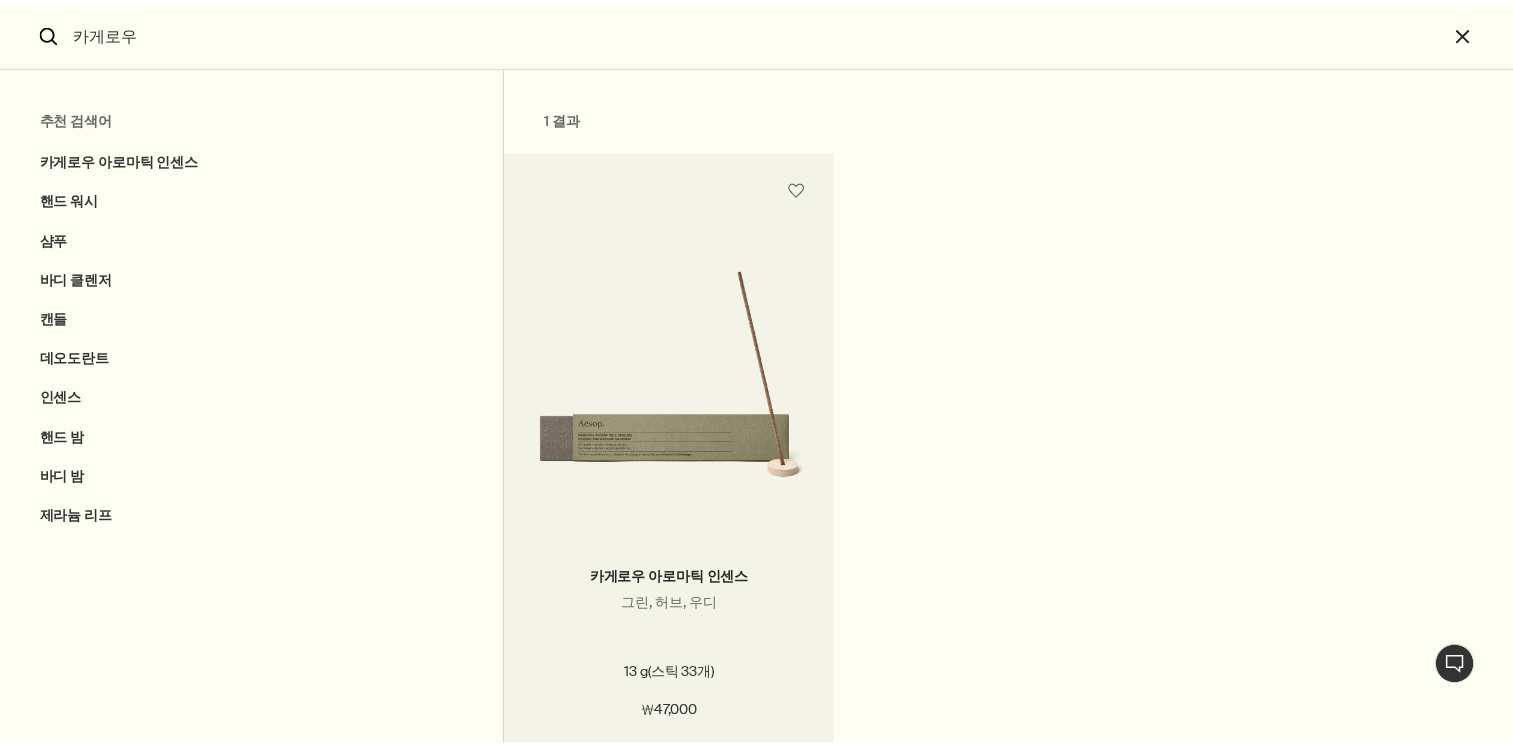 scroll, scrollTop: 107, scrollLeft: 0, axis: vertical 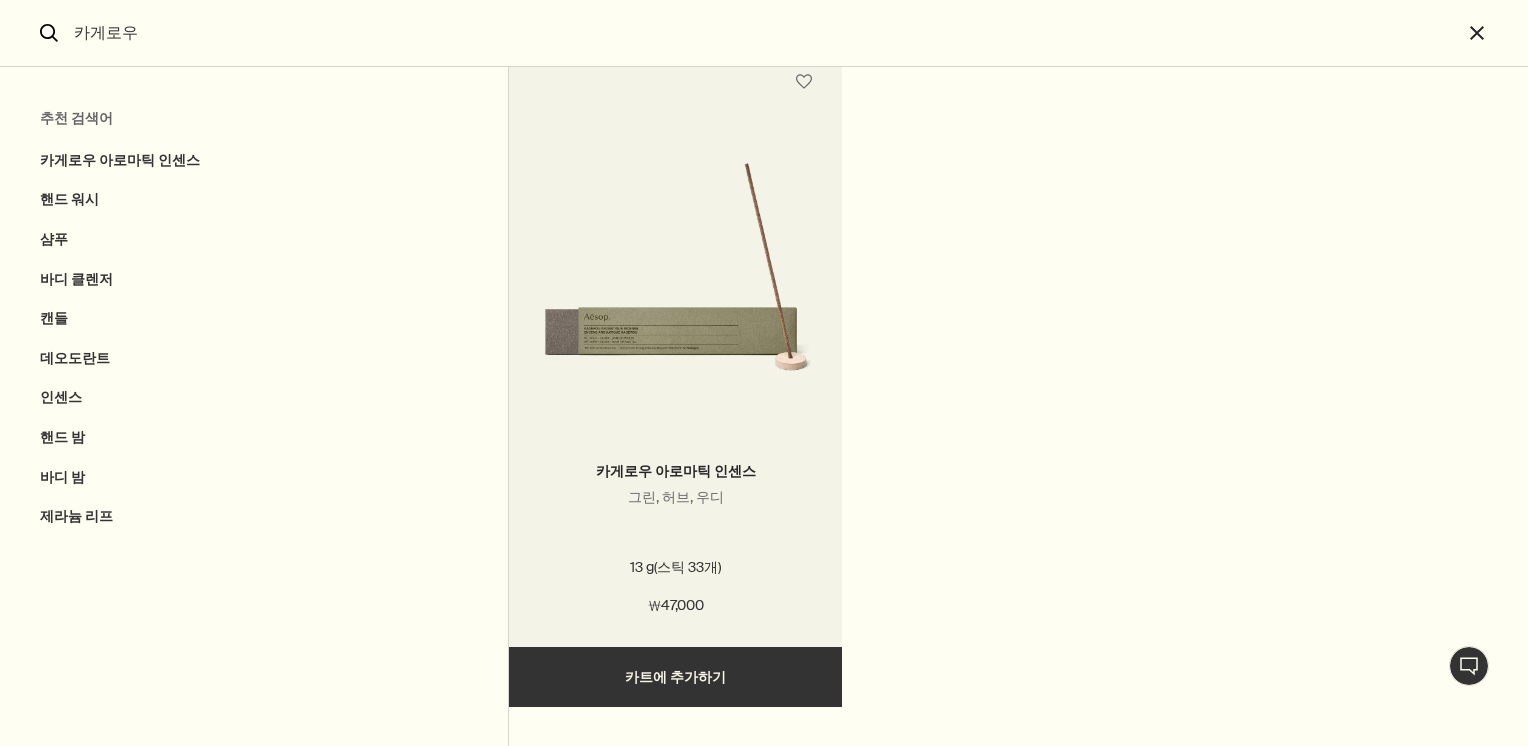 click on "추가하기 카트에 추가하기" at bounding box center [675, 677] 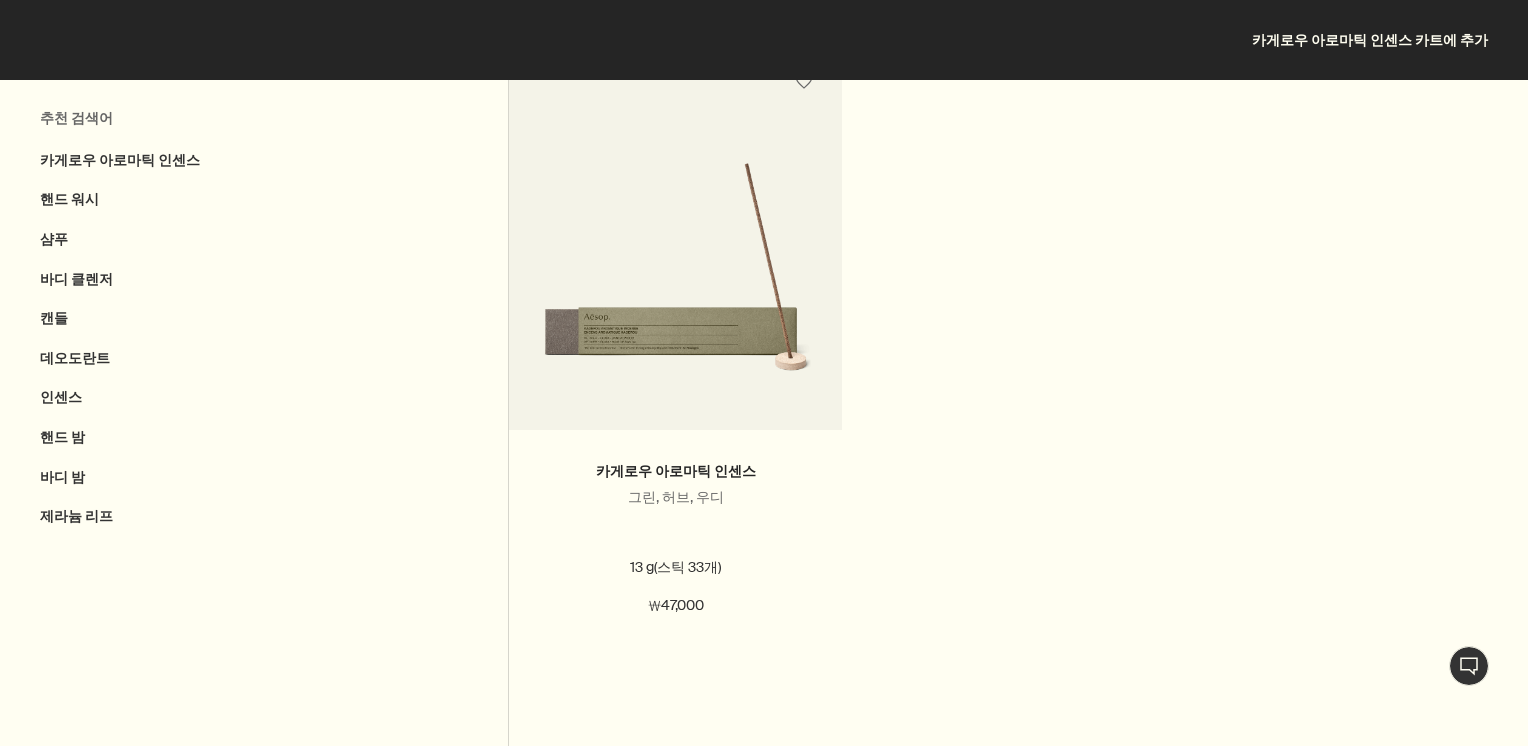 click on "카게로우 아로마틱 인센스 카트에 추가" at bounding box center (764, 40) 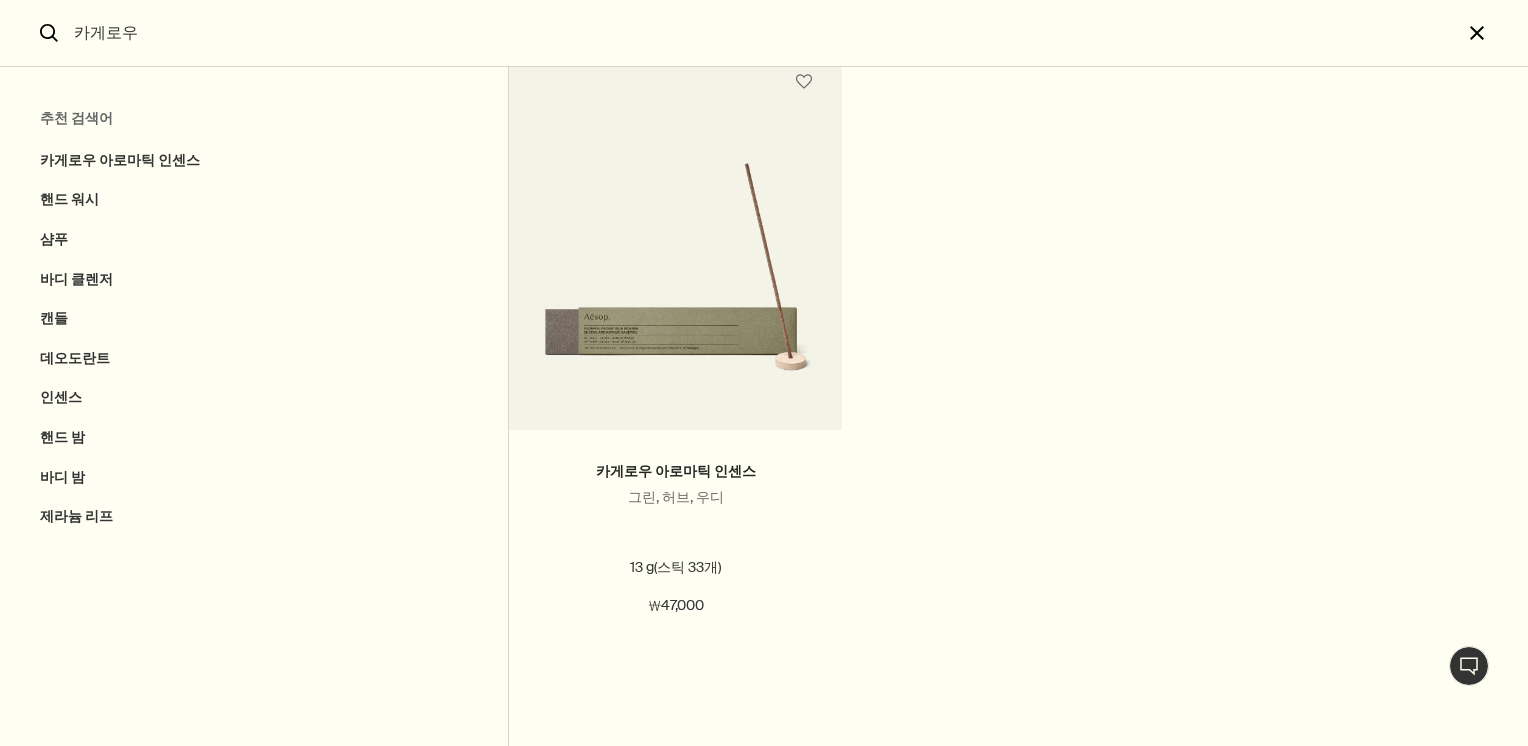 click on "close" at bounding box center [1495, 33] 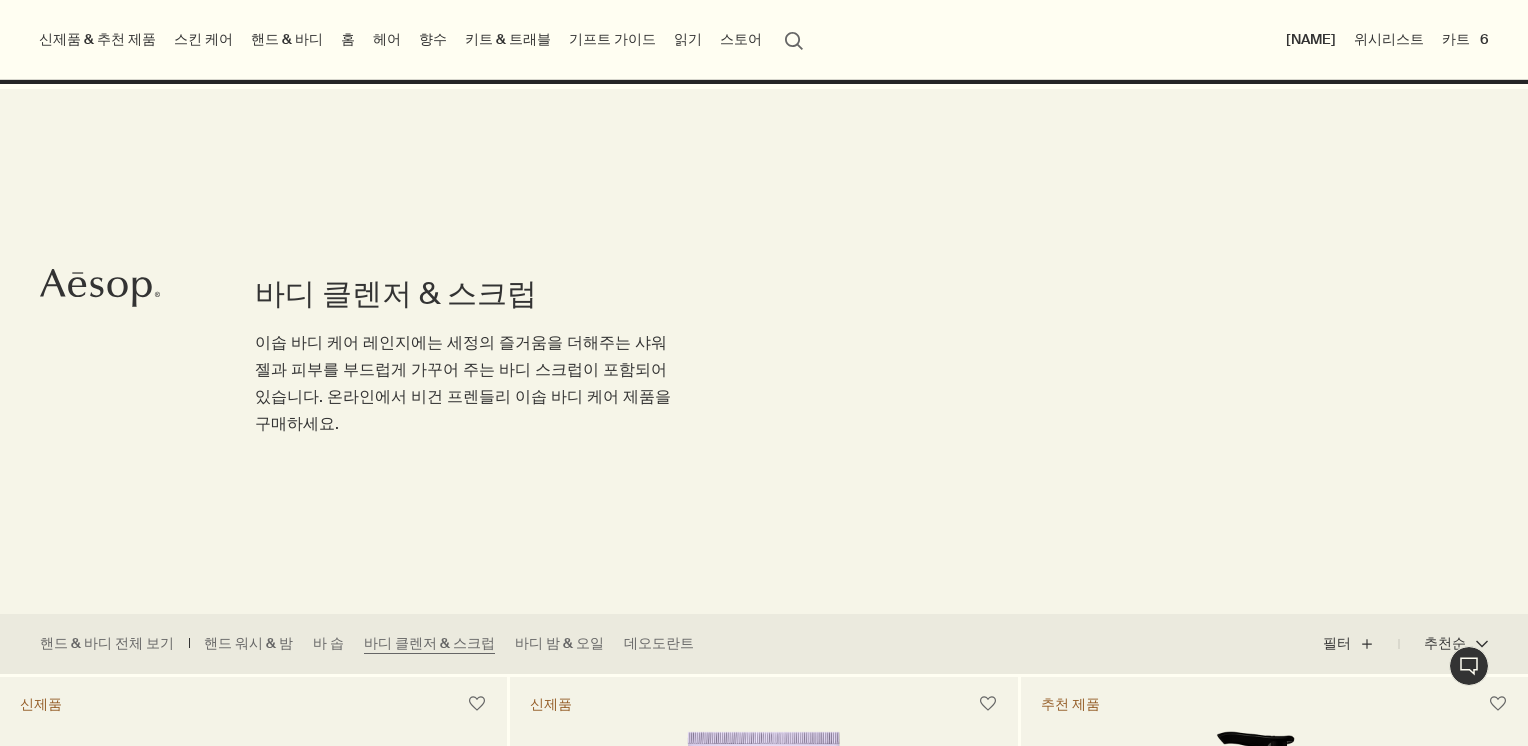 type 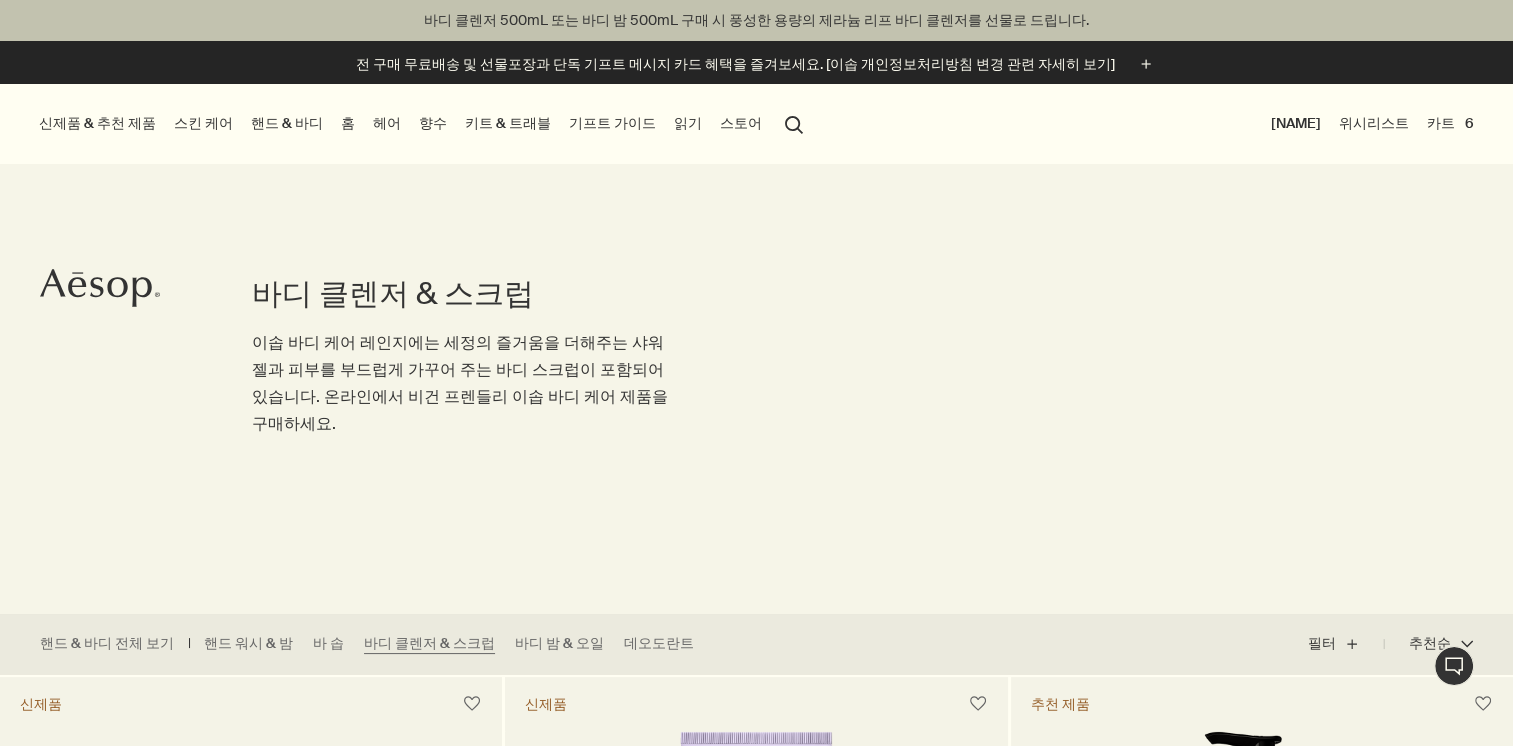 click on "카트 6" at bounding box center (1450, 123) 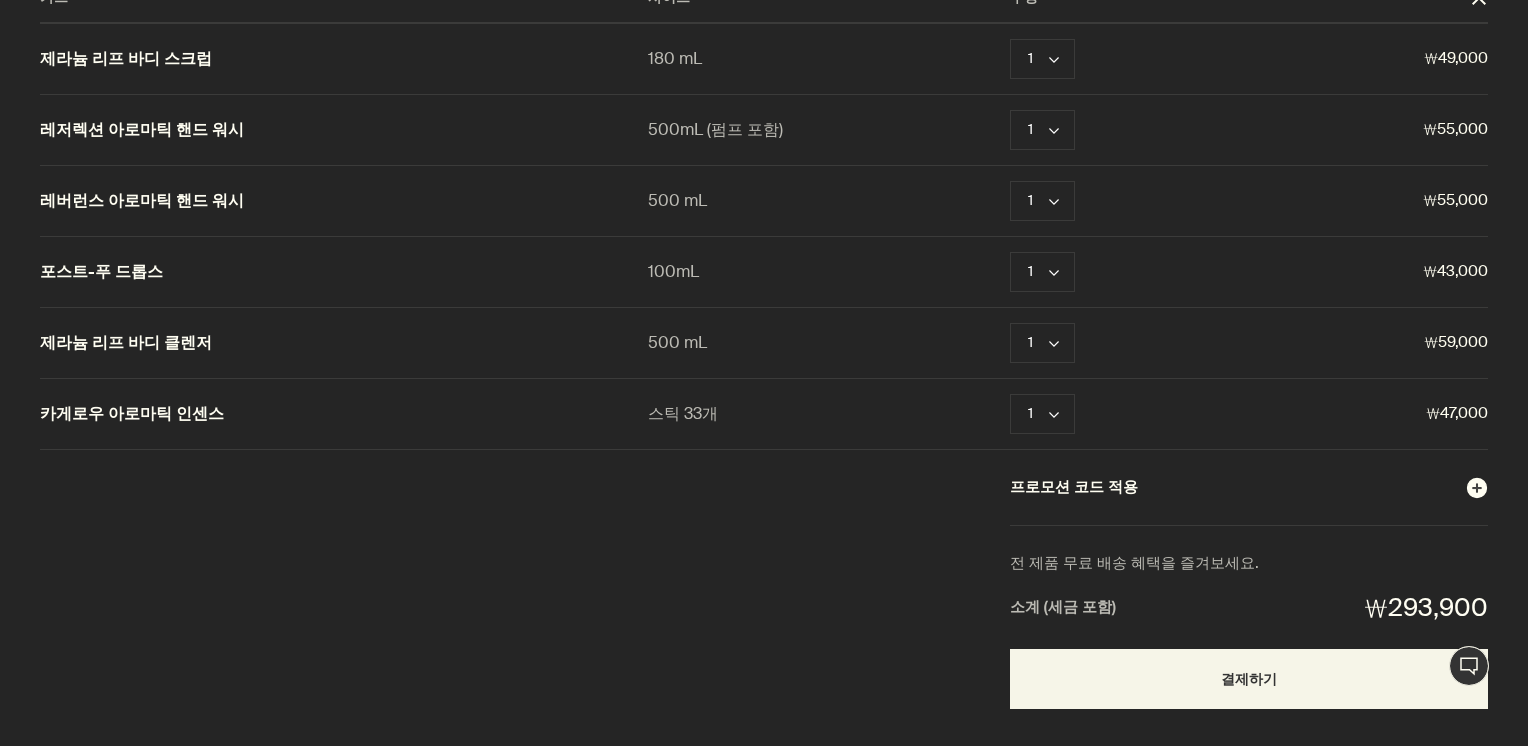 scroll, scrollTop: 80, scrollLeft: 0, axis: vertical 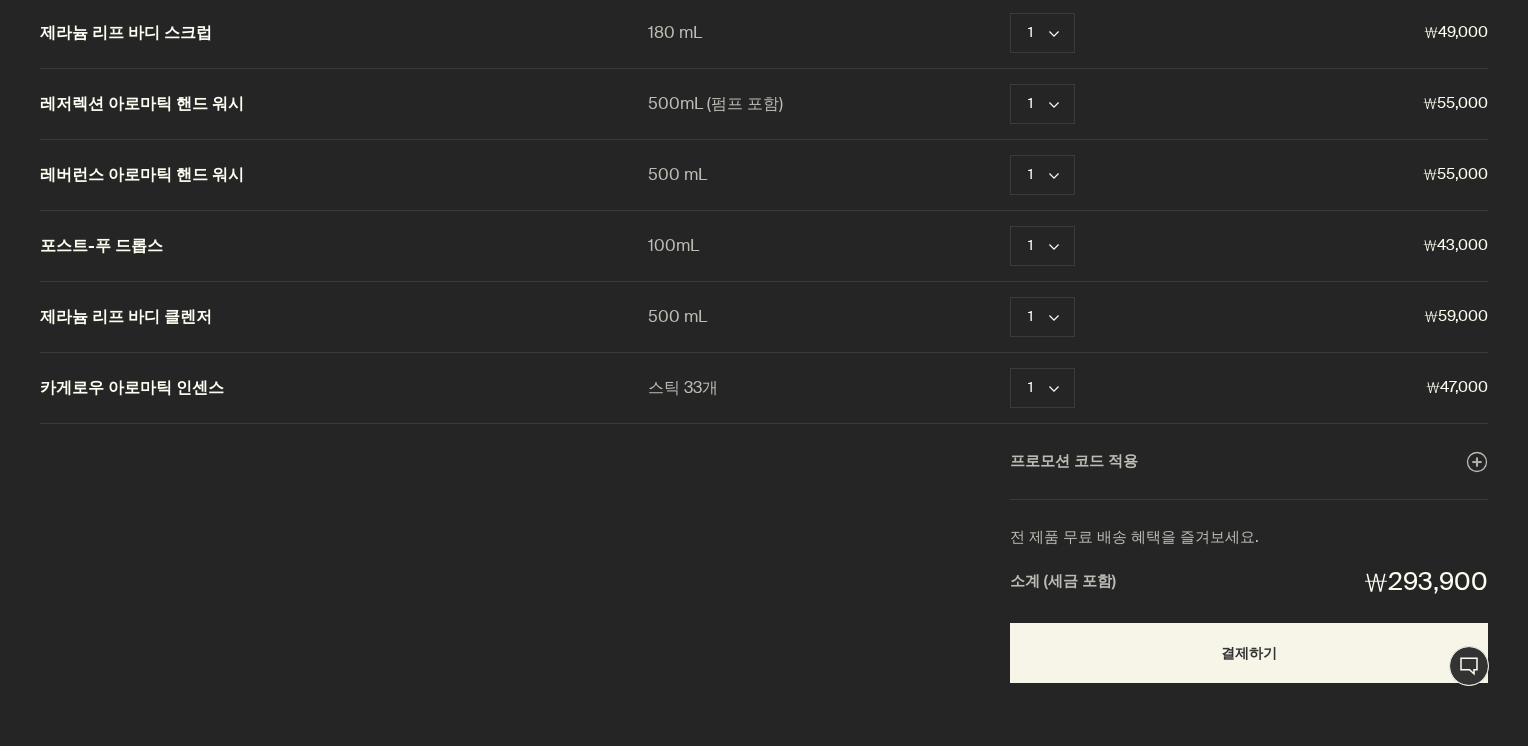 click on "바디 클렌저
카트 사이즈 수량 close 제라늄 리프 바디 스크럽 180 mL  1 chevron 삭제 ₩49,000 레저렉션 아로마틱 핸드 워시 500mL (펌프 포함) 1 chevron 삭제 ₩55,000 레버런스 아로마틱 핸드 워시 500 mL  1 chevron 삭제 ₩55,000 포스트-푸 드롭스 100mL 1 chevron 삭제 ₩43,000 제라늄 리프 바디 클렌저 500 mL  1 chevron 삭제 ₩59,000 카게로우 아로마틱 인센스 스틱 33개 1 chevron 삭제 ₩47,000 프로모션 코드 적용 plusAndCloseWithCircle 전 제품 무료 배송 혜택을 즐겨보세요. 소계 (세금 포함) ₩293,900 결제하기" at bounding box center [784, 373] 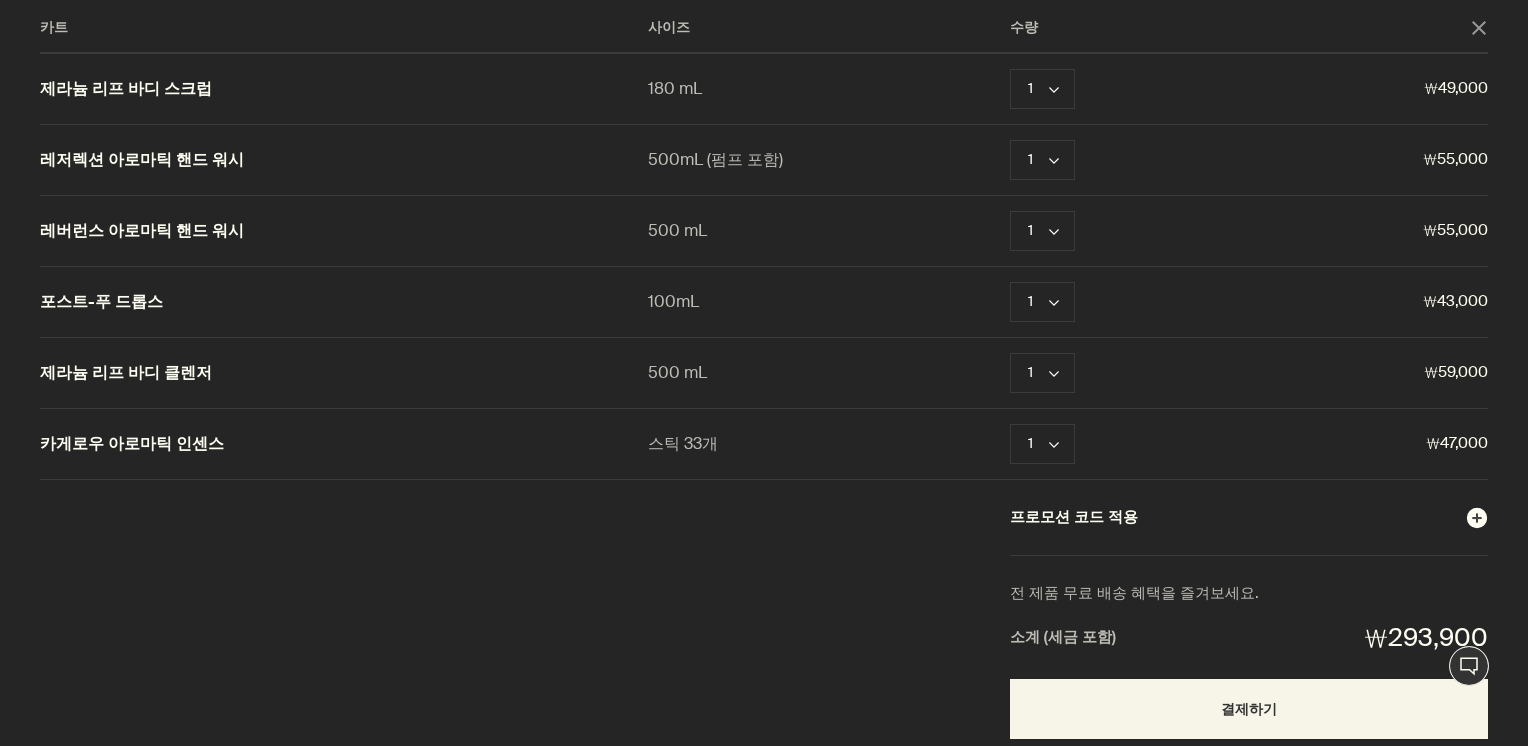 scroll, scrollTop: 0, scrollLeft: 0, axis: both 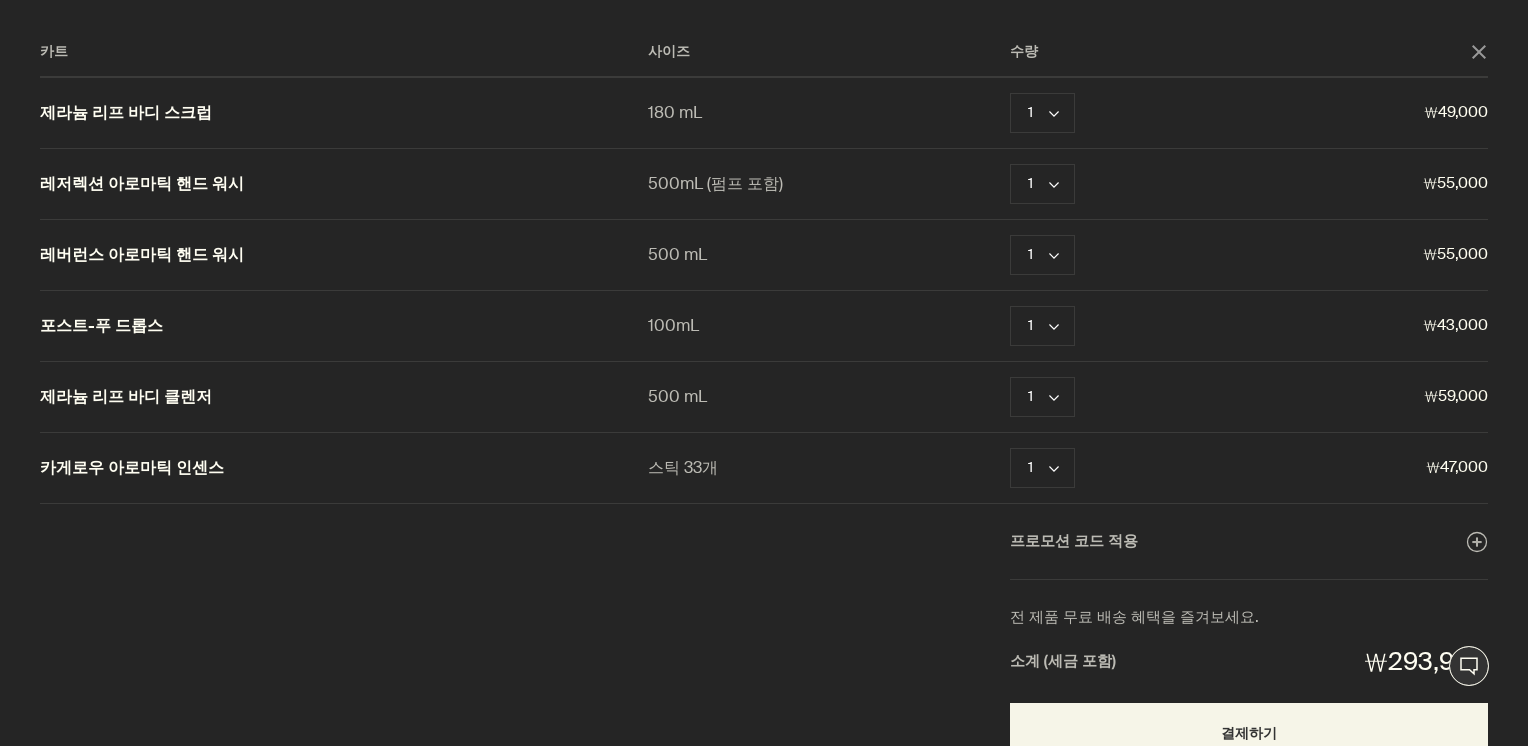 click on "바디 클렌저
카트 사이즈 수량 close 제라늄 리프 바디 스크럽 180 mL  1 chevron 삭제 ₩49,000 레저렉션 아로마틱 핸드 워시 500mL (펌프 포함) 1 chevron 삭제 ₩55,000 레버런스 아로마틱 핸드 워시 500 mL  1 chevron 삭제 ₩55,000 포스트-푸 드롭스 100mL 1 chevron 삭제 ₩43,000 제라늄 리프 바디 클렌저 500 mL  1 chevron 삭제 ₩59,000 카게로우 아로마틱 인센스 스틱 33개 1 chevron 삭제 ₩47,000 프로모션 코드 적용 plusAndCloseWithCircle 전 제품 무료 배송 혜택을 즐겨보세요. 소계 (세금 포함) ₩293,900 결제하기" at bounding box center [784, 373] 